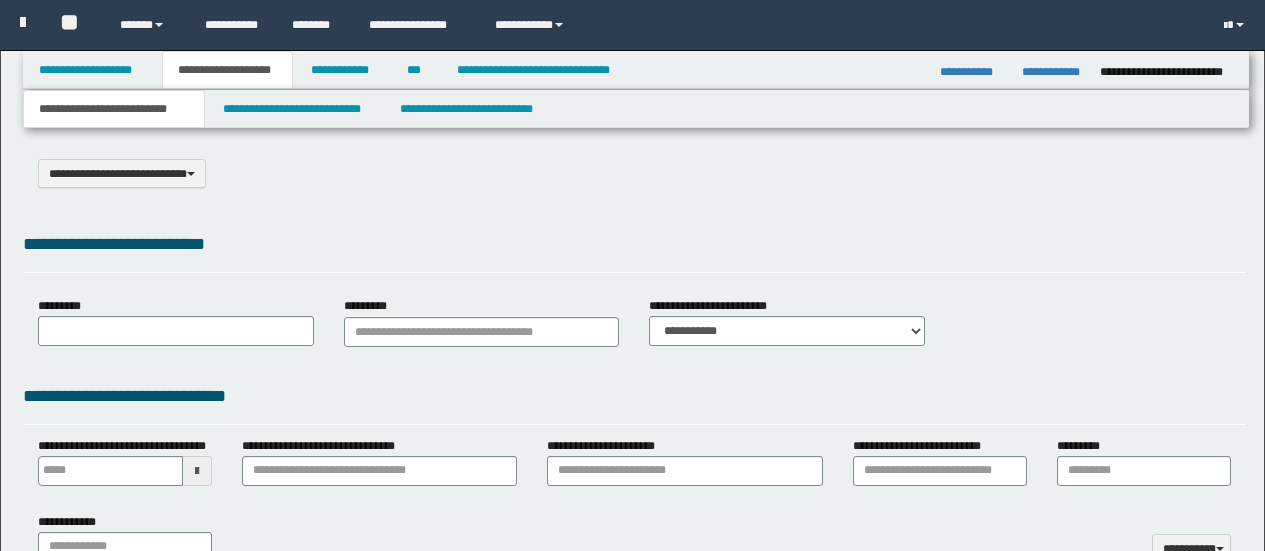 scroll, scrollTop: 100, scrollLeft: 0, axis: vertical 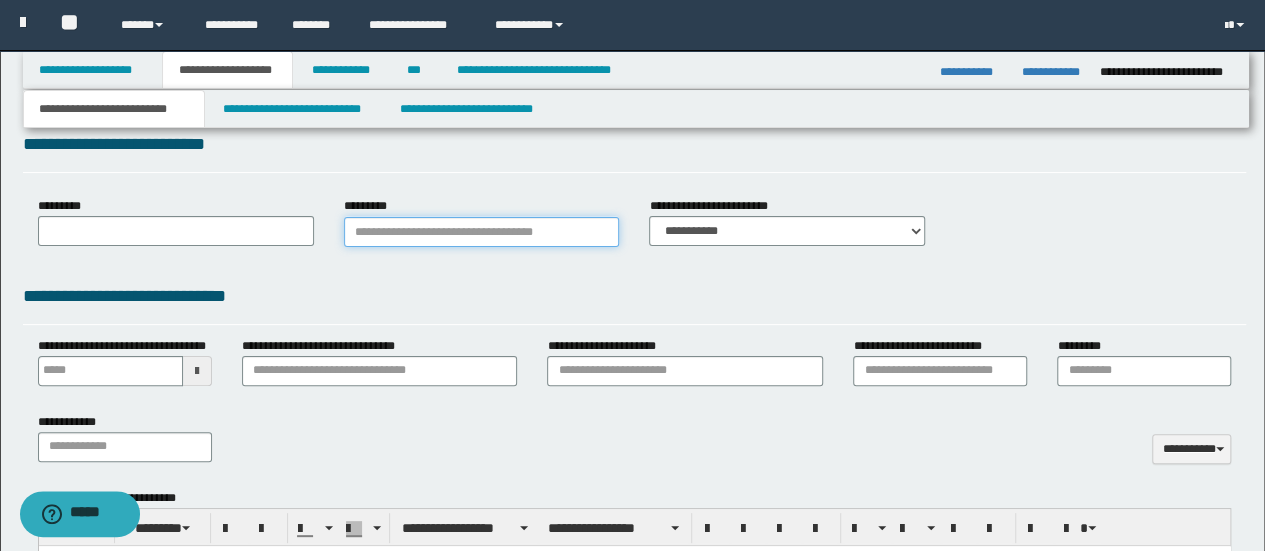click on "*********" at bounding box center [482, 232] 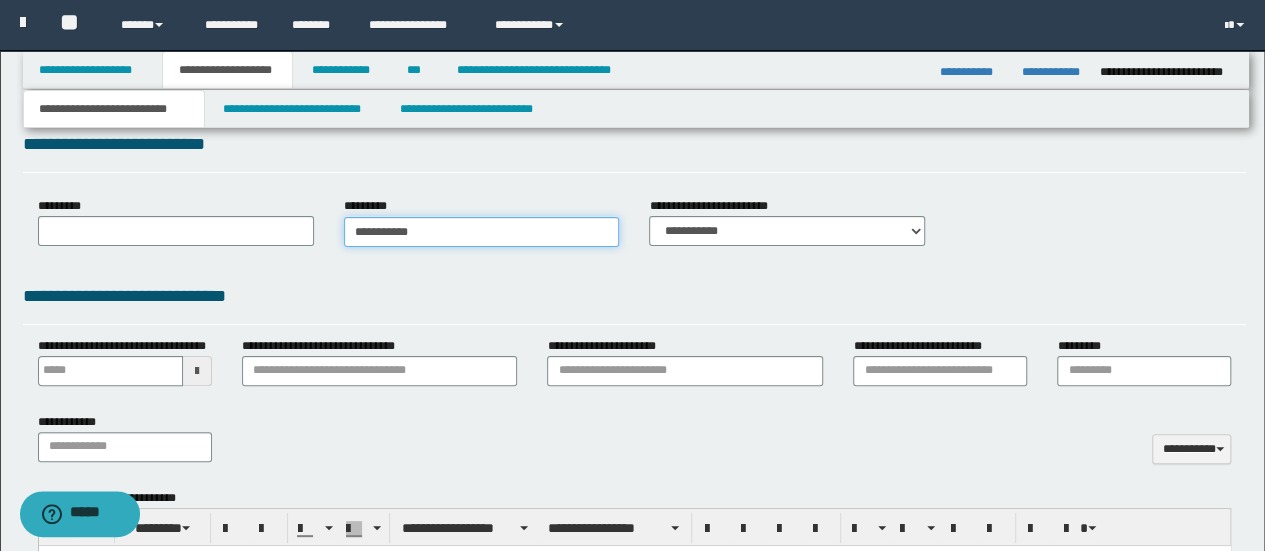 drag, startPoint x: 437, startPoint y: 238, endPoint x: 348, endPoint y: 233, distance: 89.140335 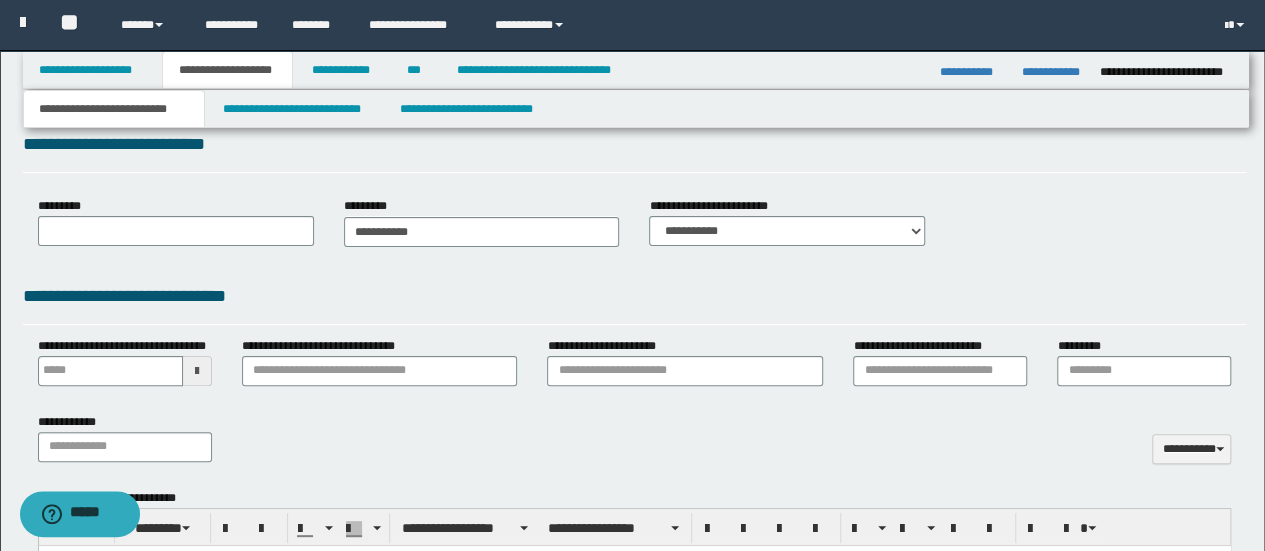 click on "**********" at bounding box center (635, 646) 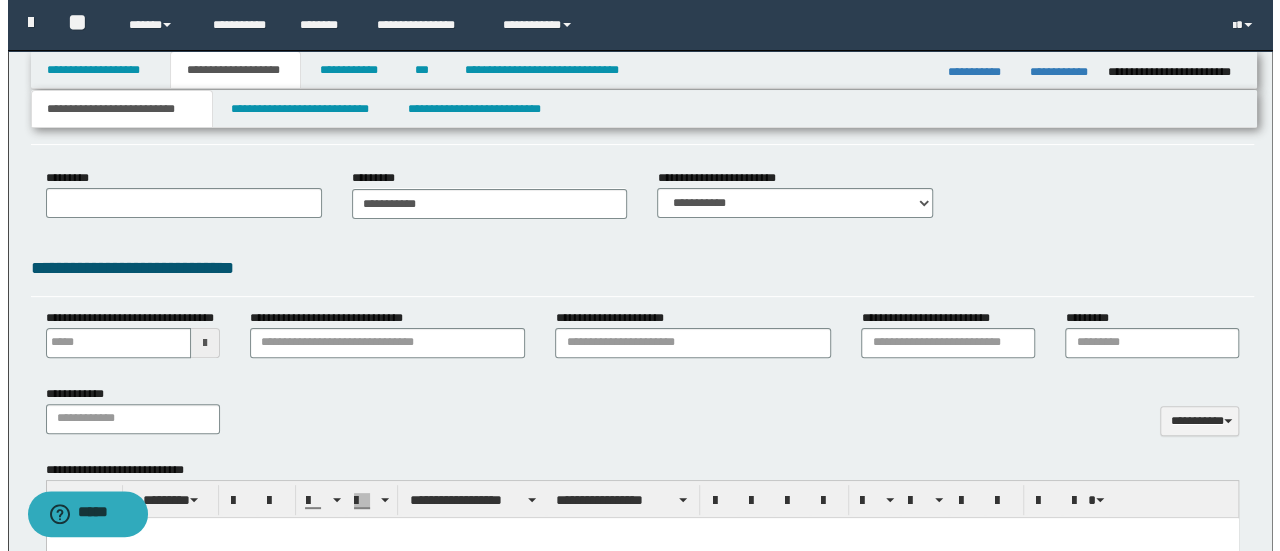 scroll, scrollTop: 0, scrollLeft: 0, axis: both 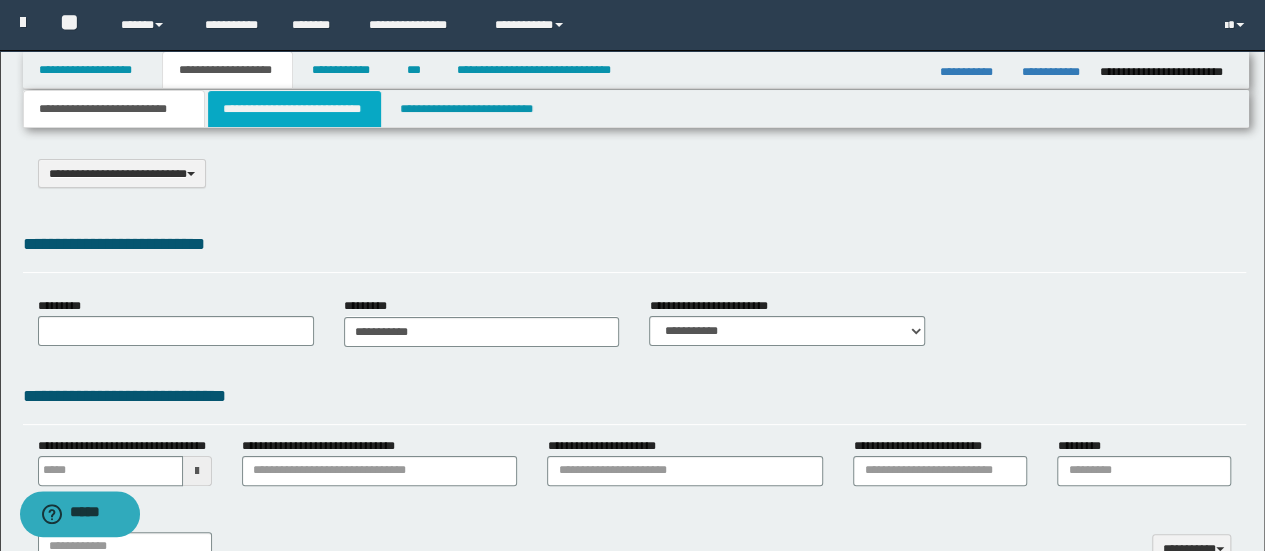 click on "**********" at bounding box center [294, 109] 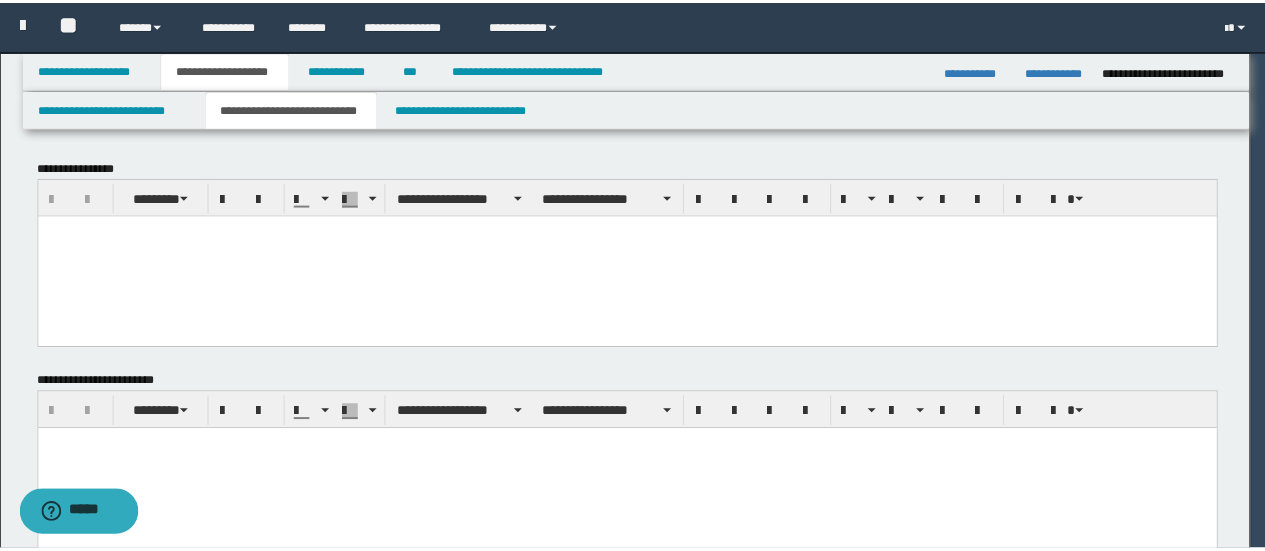 scroll, scrollTop: 0, scrollLeft: 0, axis: both 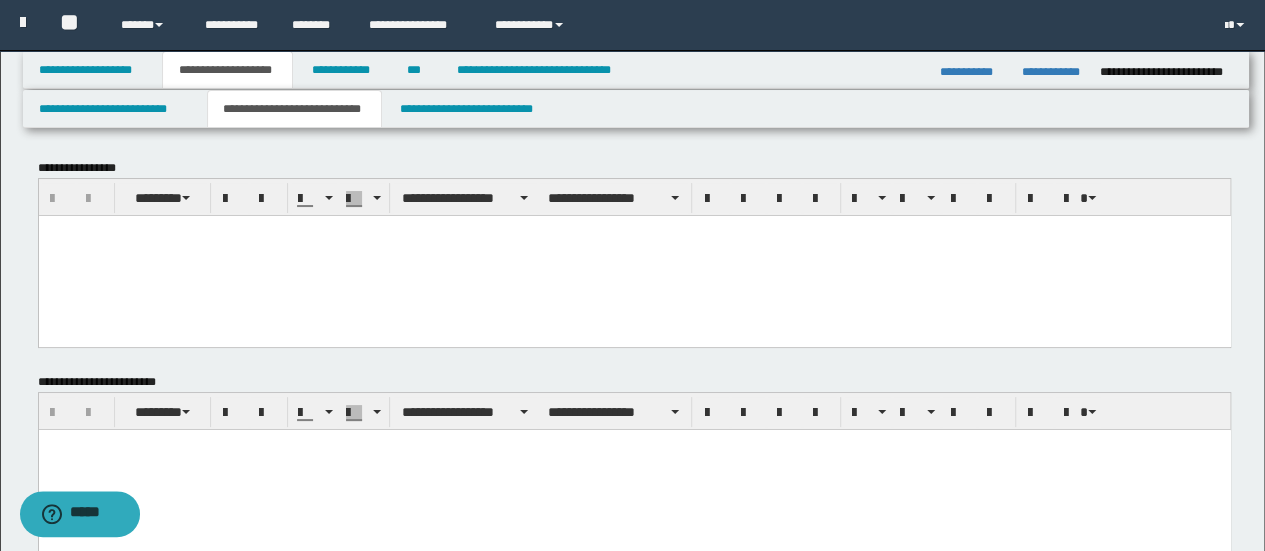 click at bounding box center [634, 255] 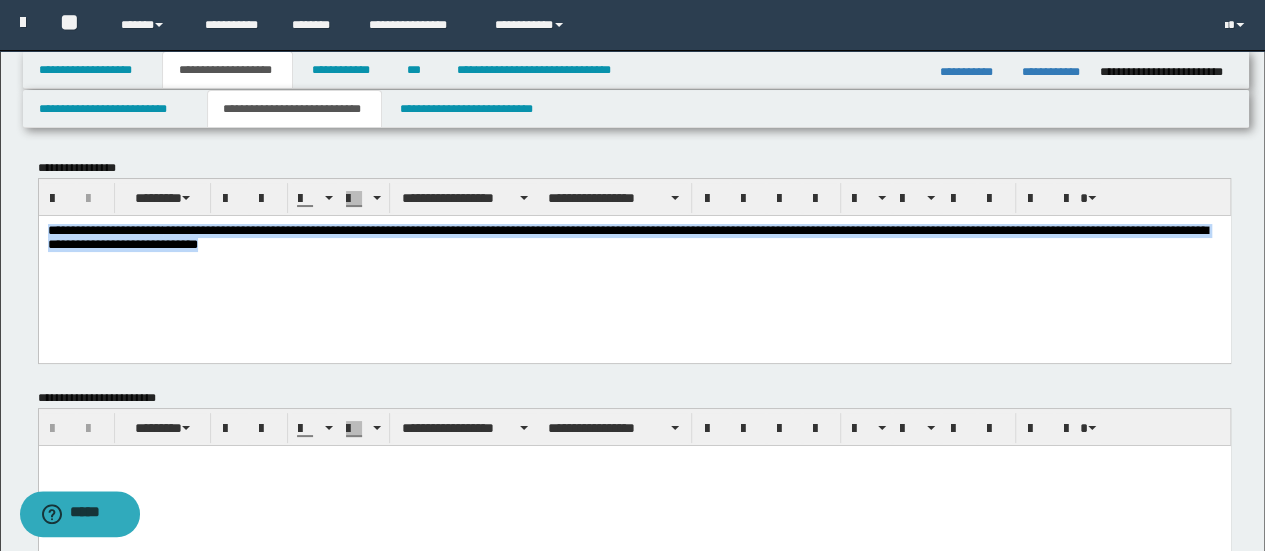 drag, startPoint x: 456, startPoint y: 256, endPoint x: 47, endPoint y: 231, distance: 409.76334 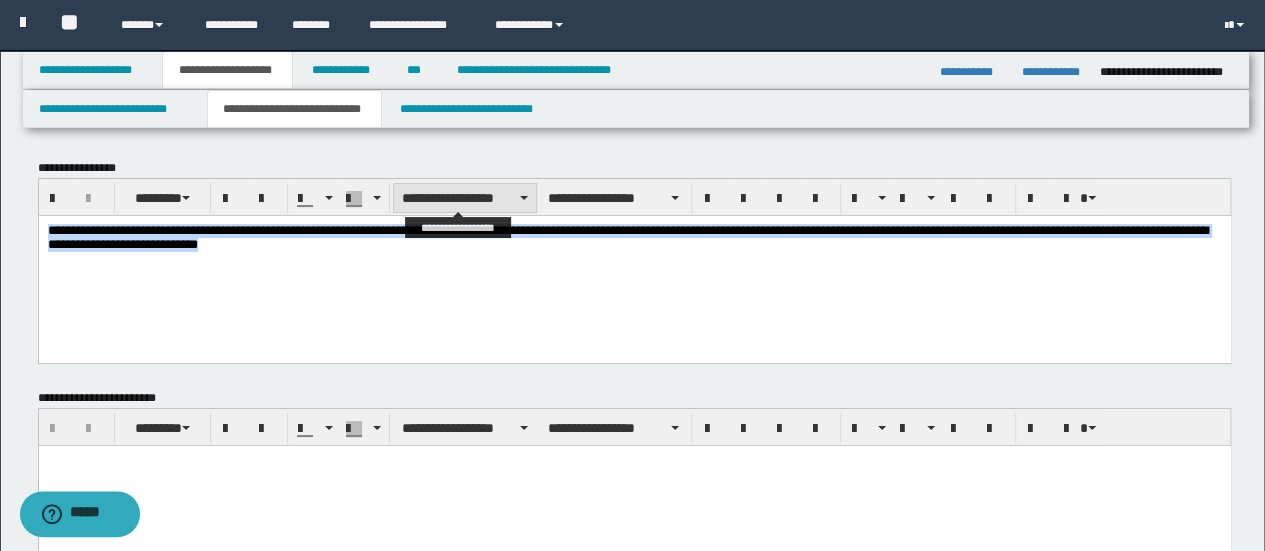 click at bounding box center [524, 198] 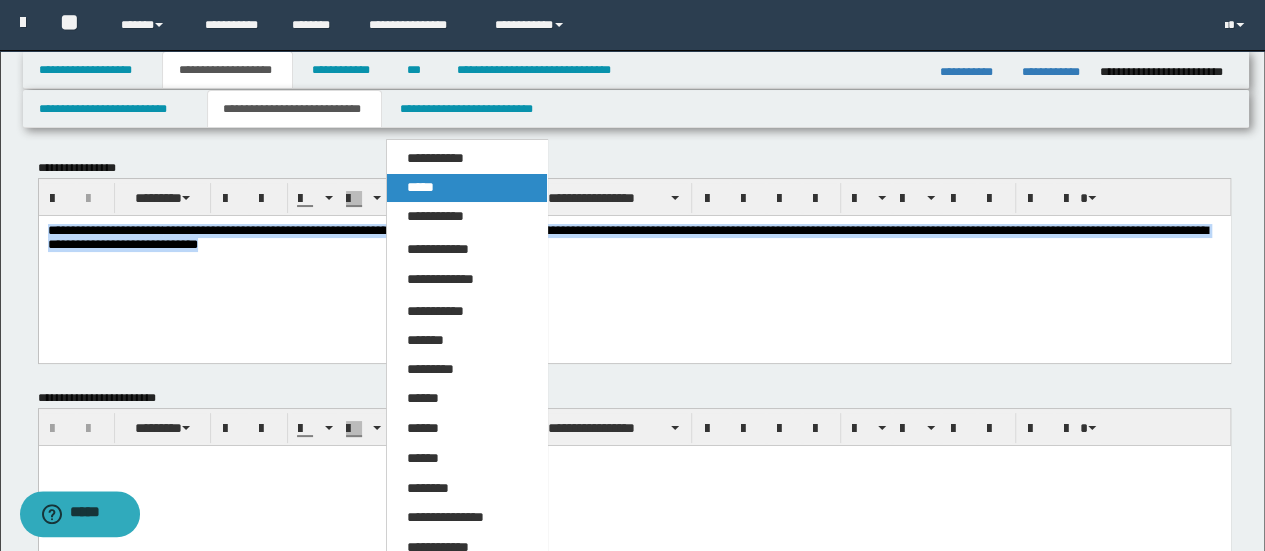 click on "*****" at bounding box center [466, 188] 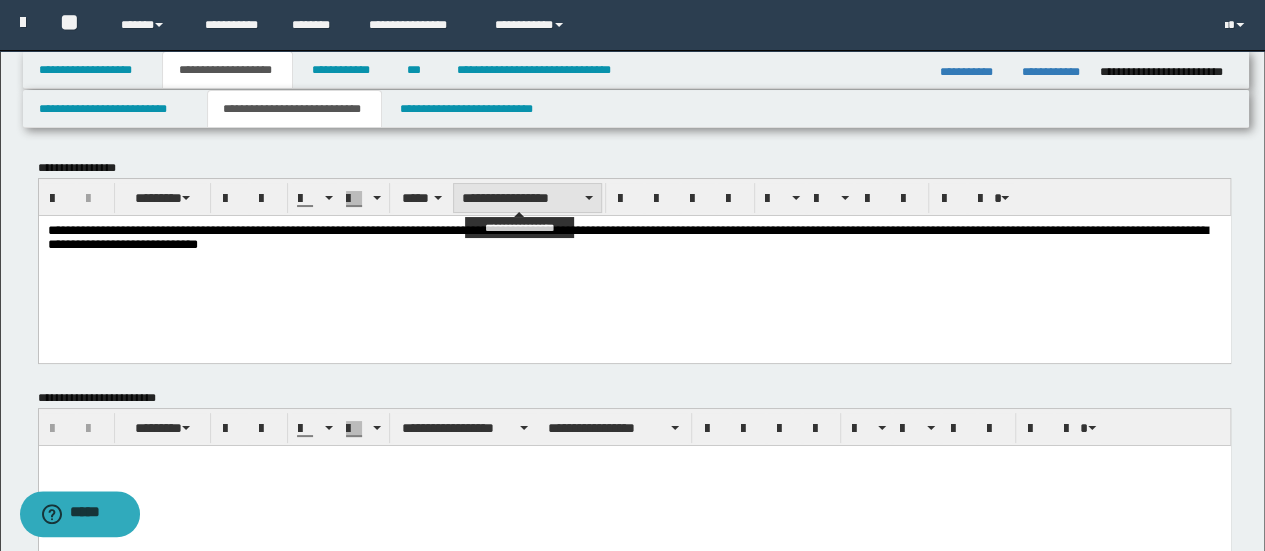 click on "**********" at bounding box center [527, 198] 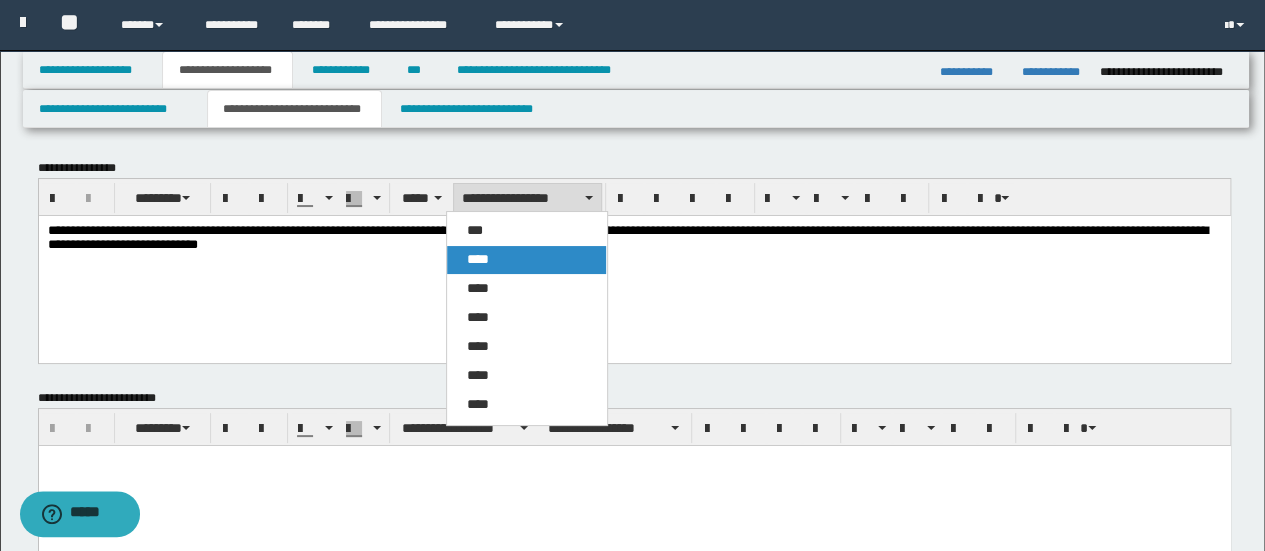 click on "****" at bounding box center [478, 259] 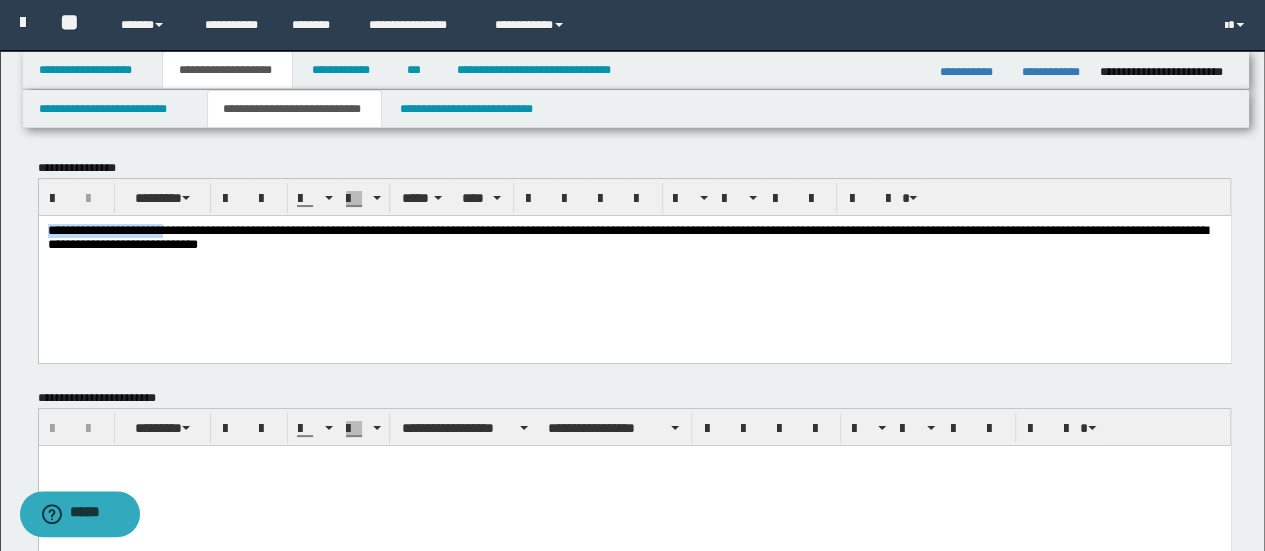 click on "**********" at bounding box center [627, 236] 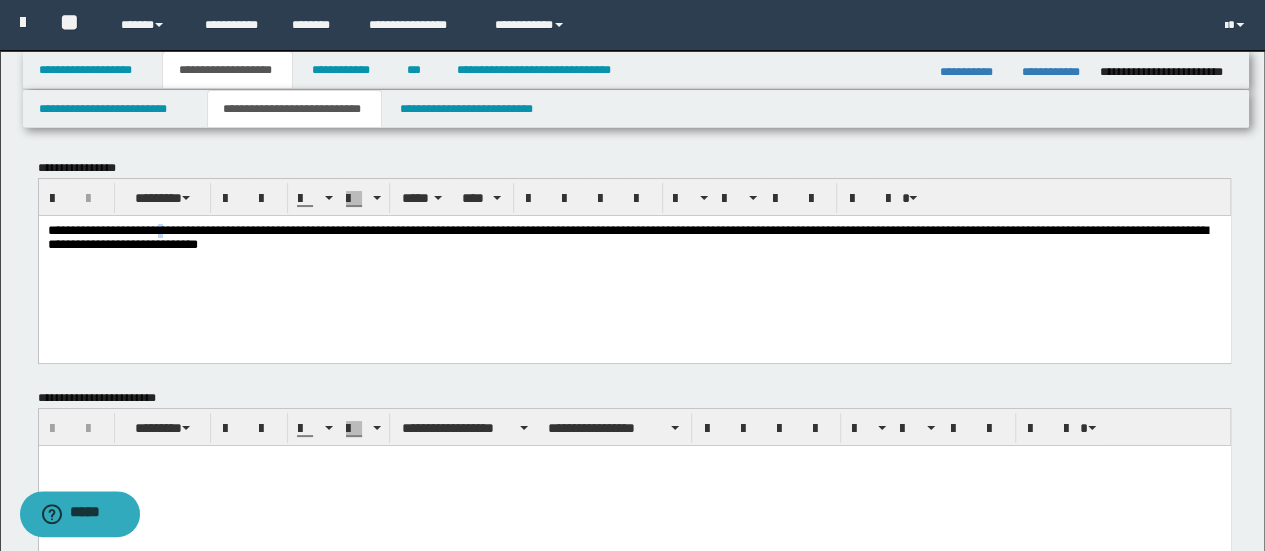 click on "**********" at bounding box center (627, 236) 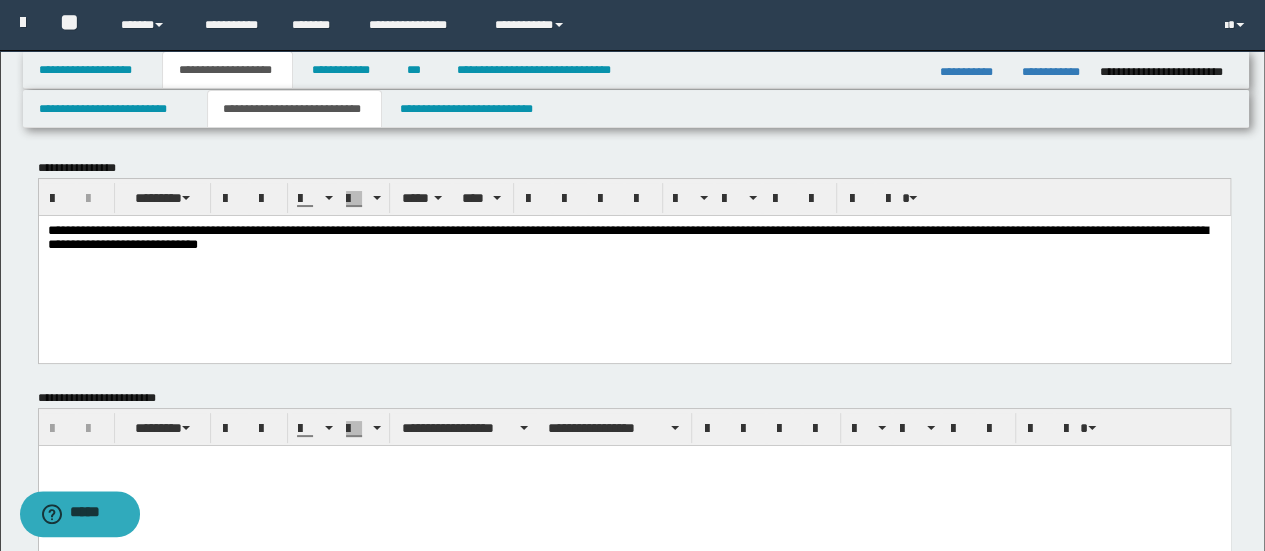 click on "**********" at bounding box center (627, 236) 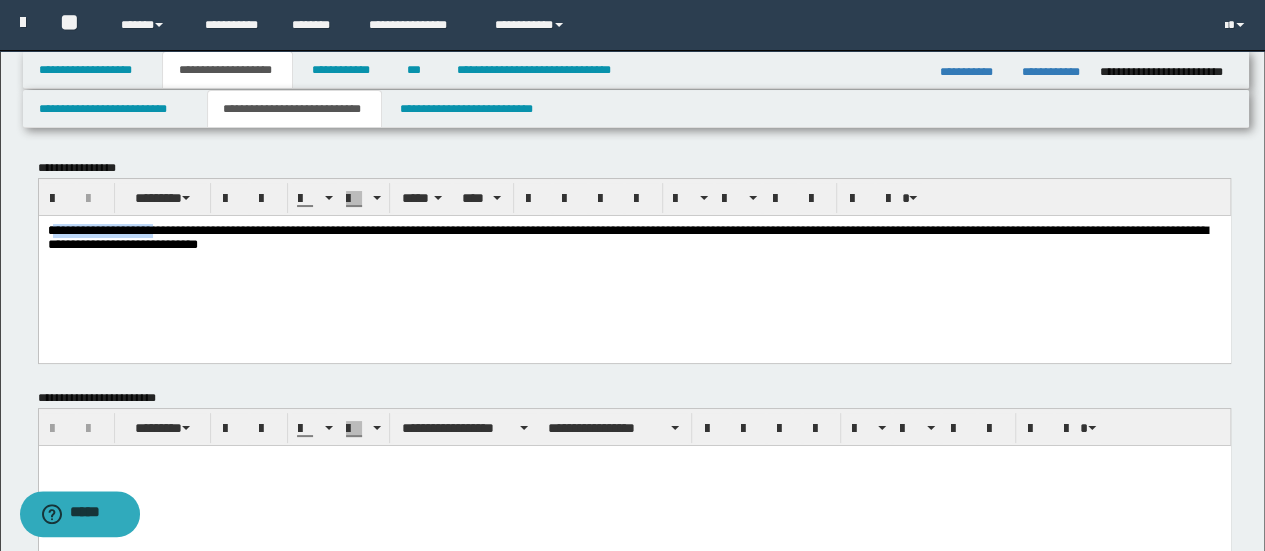 drag, startPoint x: 174, startPoint y: 233, endPoint x: 56, endPoint y: 231, distance: 118.016945 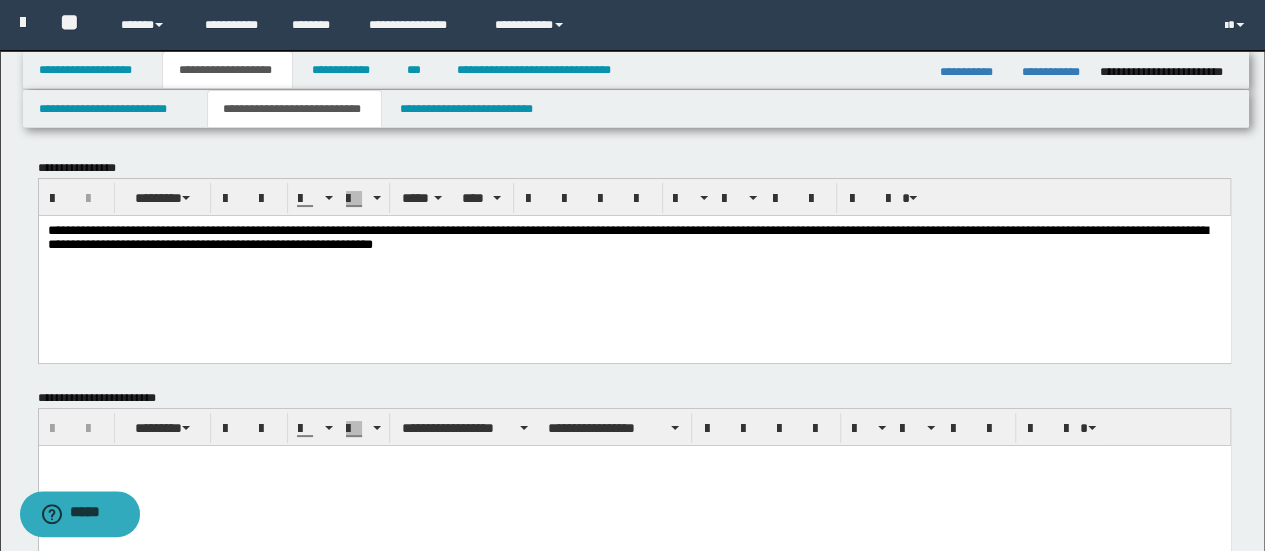 click on "**********" at bounding box center [627, 236] 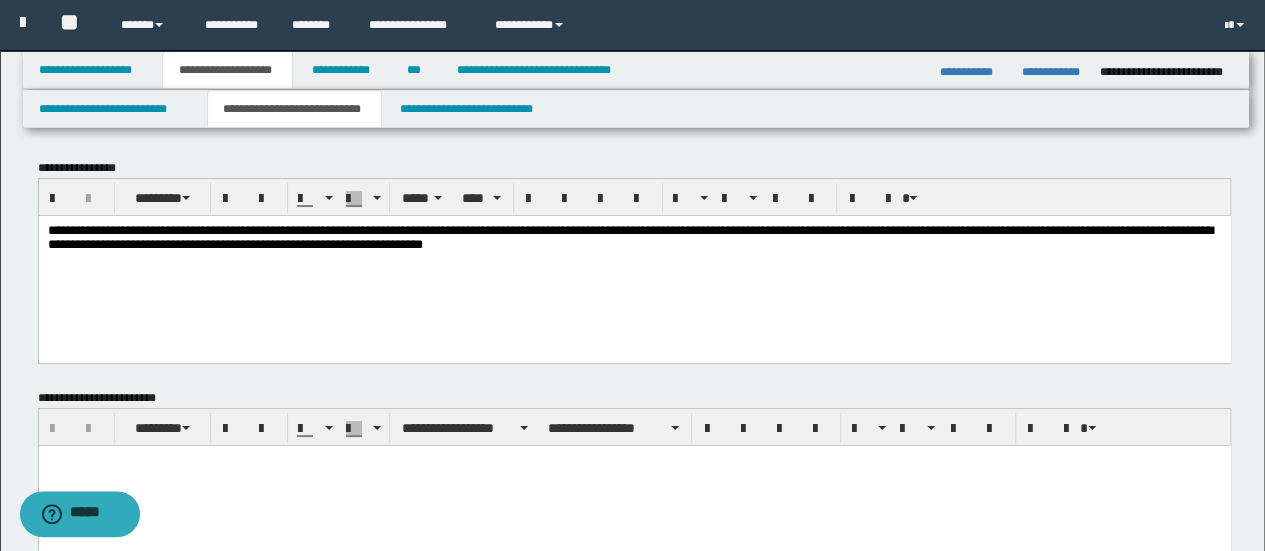 click on "**********" at bounding box center (629, 236) 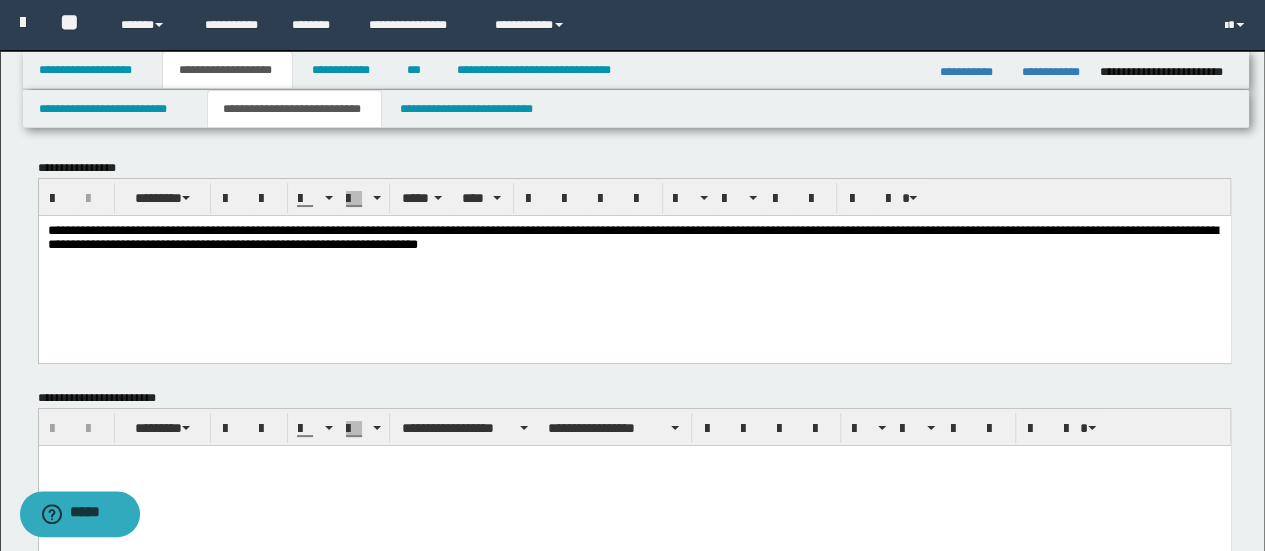 click on "**********" at bounding box center [632, 236] 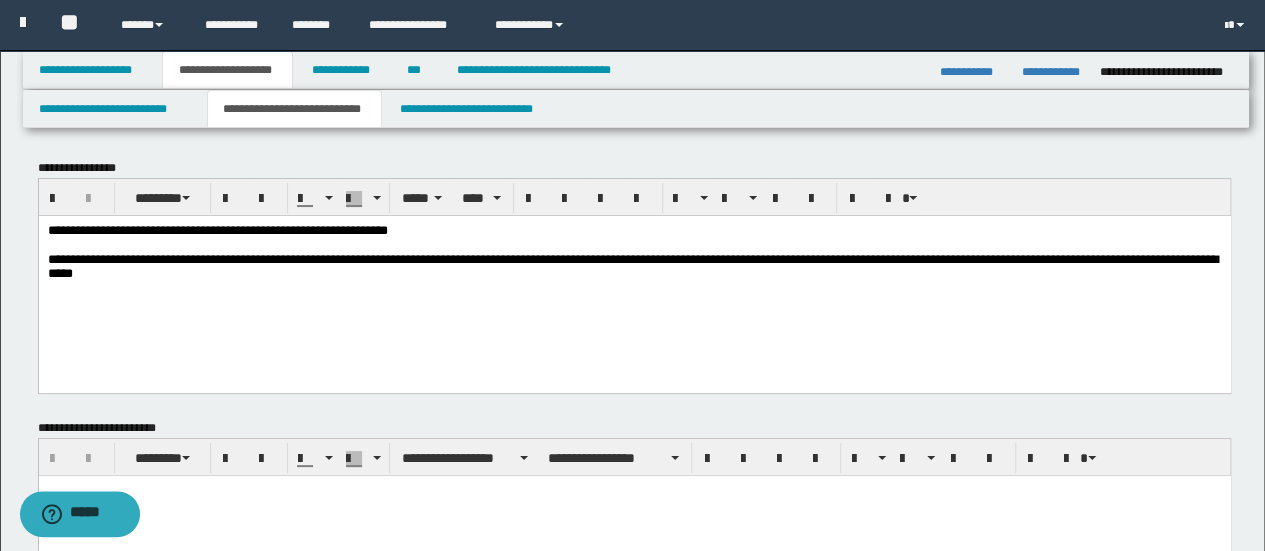 click on "**********" at bounding box center (634, 230) 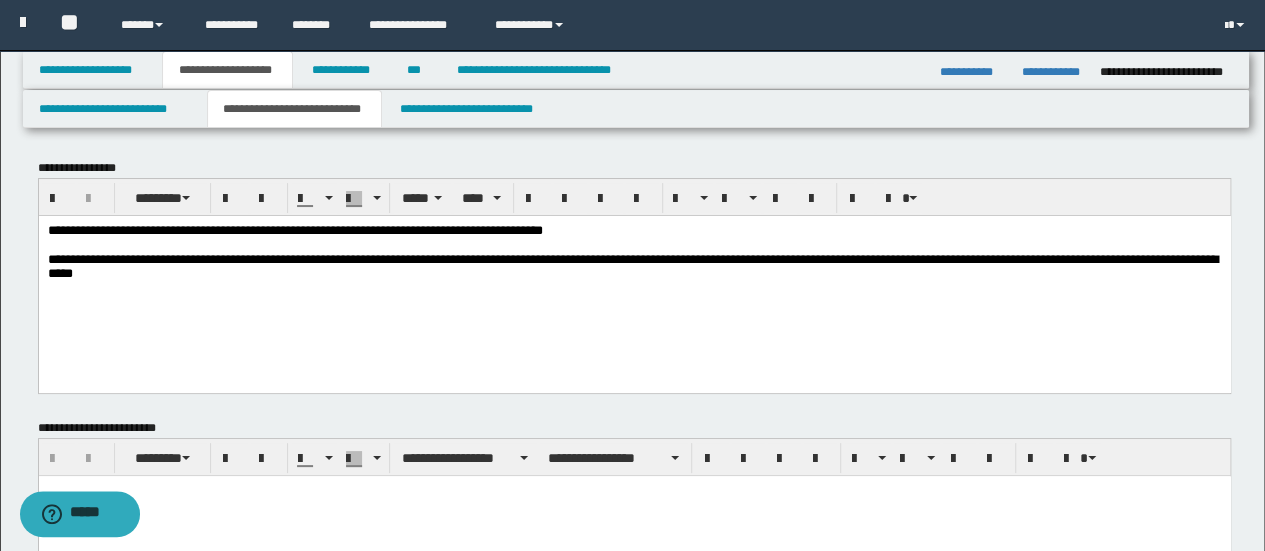 click on "**********" at bounding box center [294, 229] 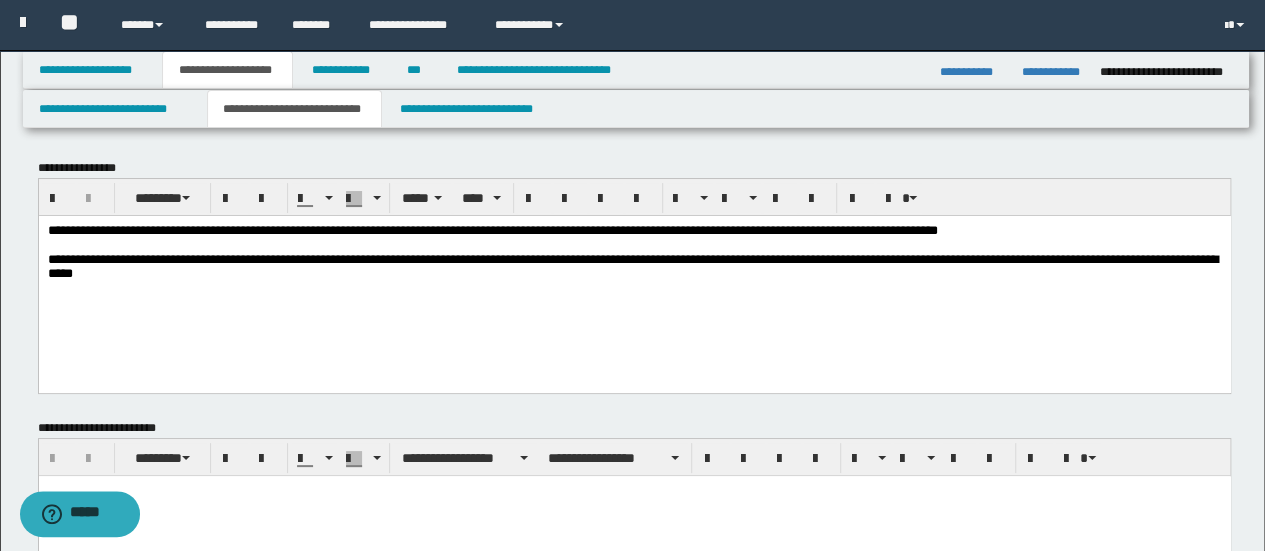 drag, startPoint x: 44, startPoint y: 255, endPoint x: 44, endPoint y: 266, distance: 11 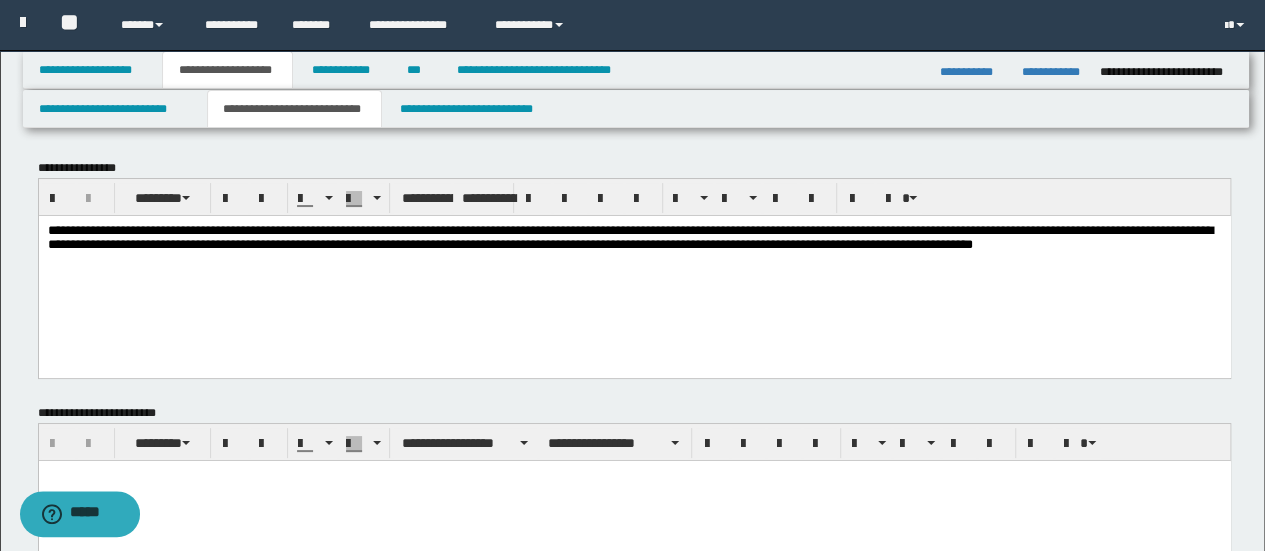 click on "**********" at bounding box center [634, 246] 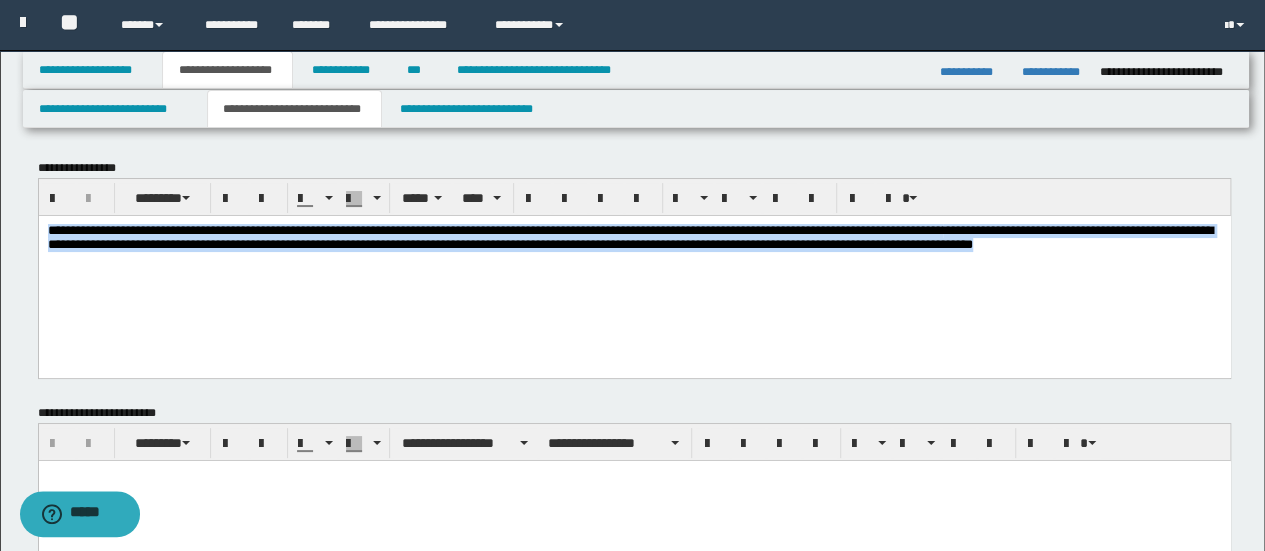 drag, startPoint x: 348, startPoint y: 266, endPoint x: 26, endPoint y: 217, distance: 325.7069 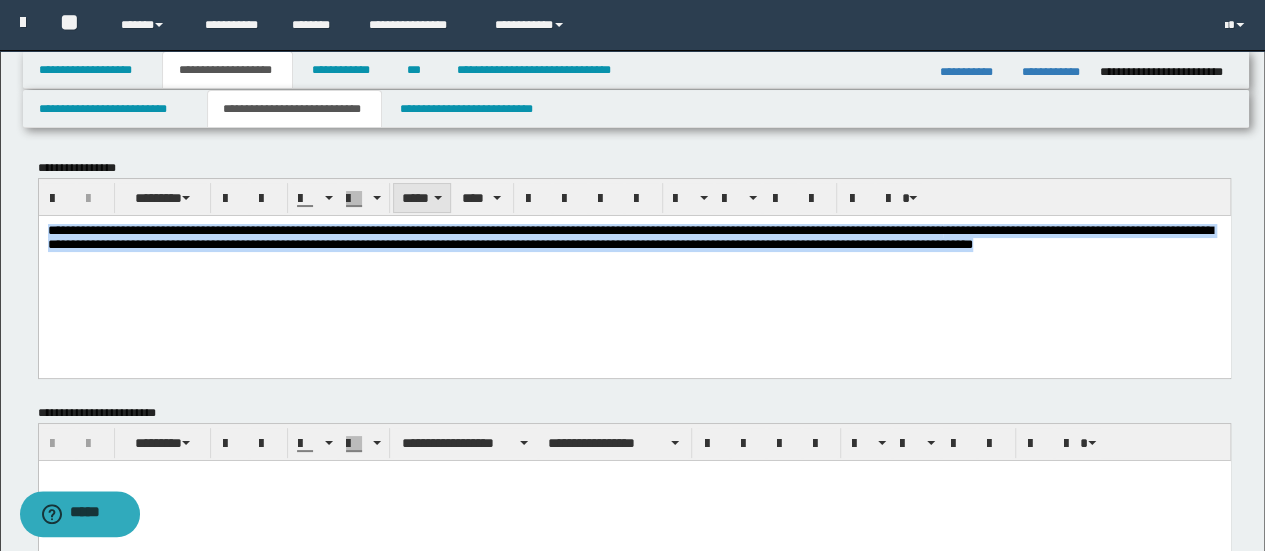 click at bounding box center [438, 198] 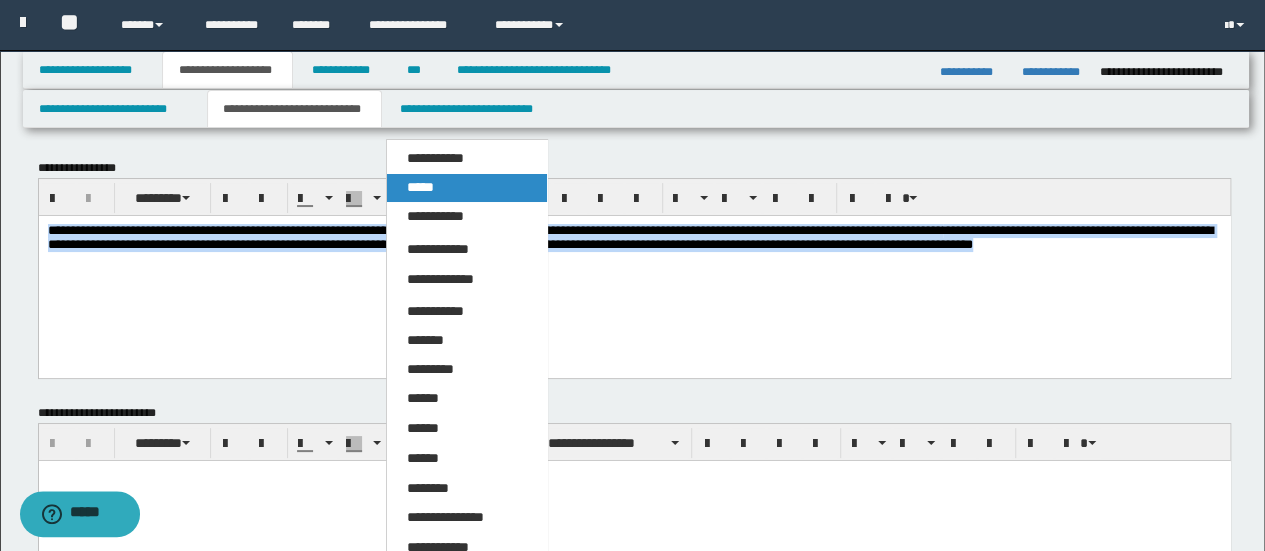 click on "*****" at bounding box center [420, 187] 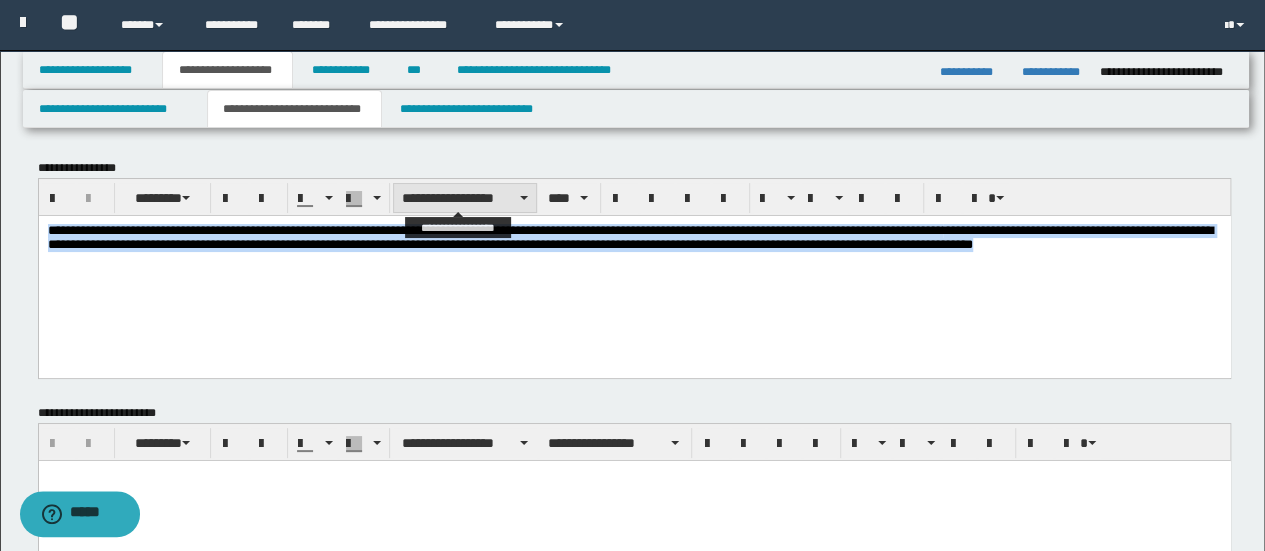 click on "**********" at bounding box center (465, 198) 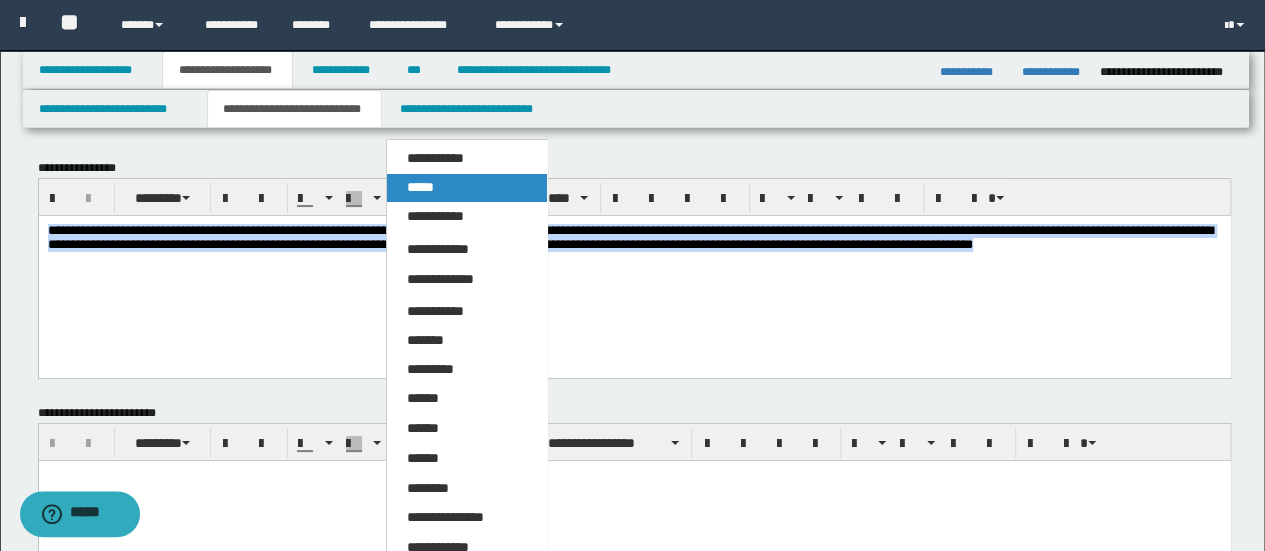 click on "*****" at bounding box center [420, 187] 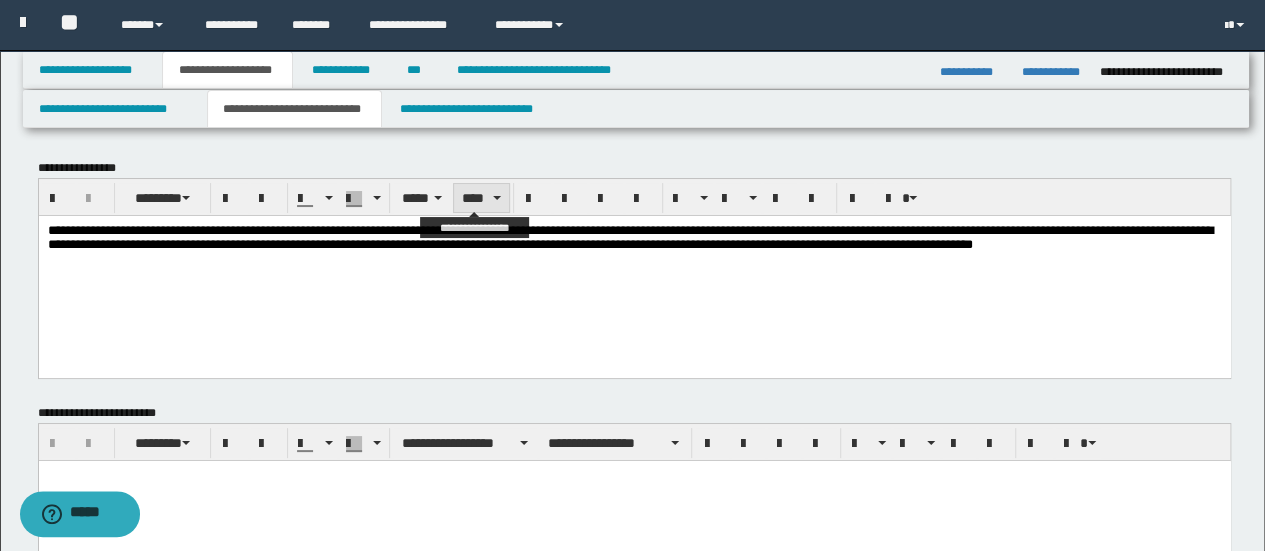 click on "****" at bounding box center (481, 198) 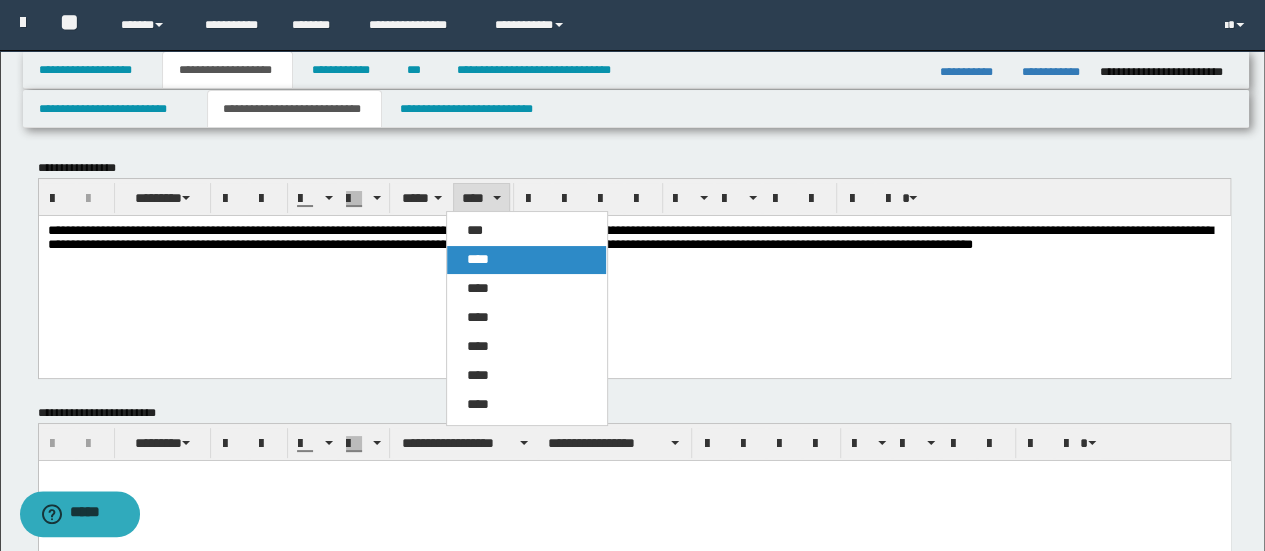 click on "****" at bounding box center (526, 260) 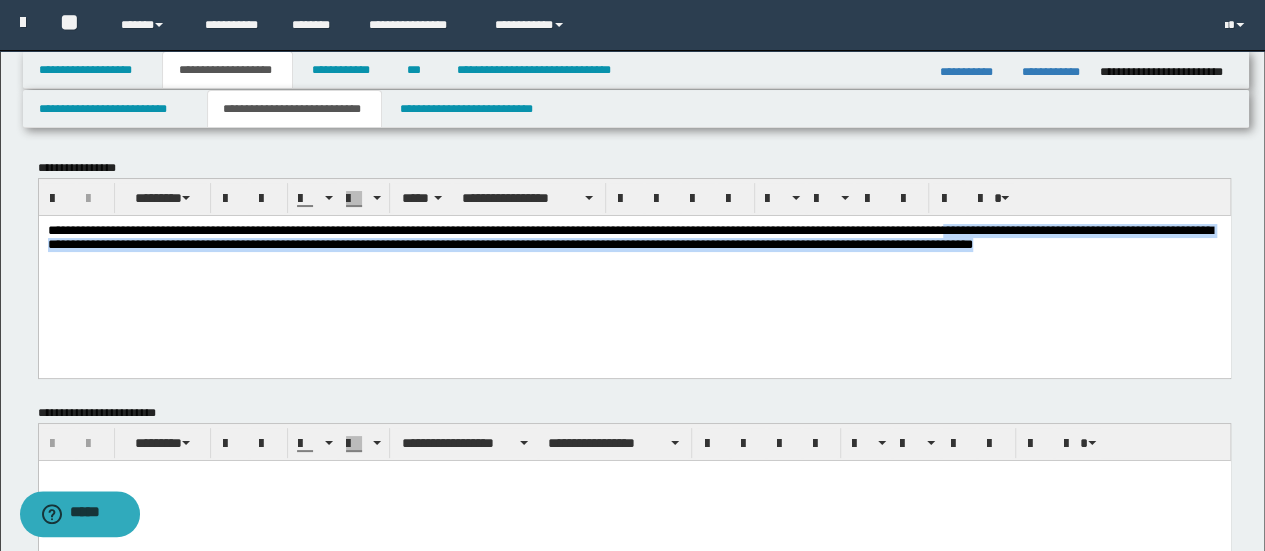 click on "**********" at bounding box center [634, 271] 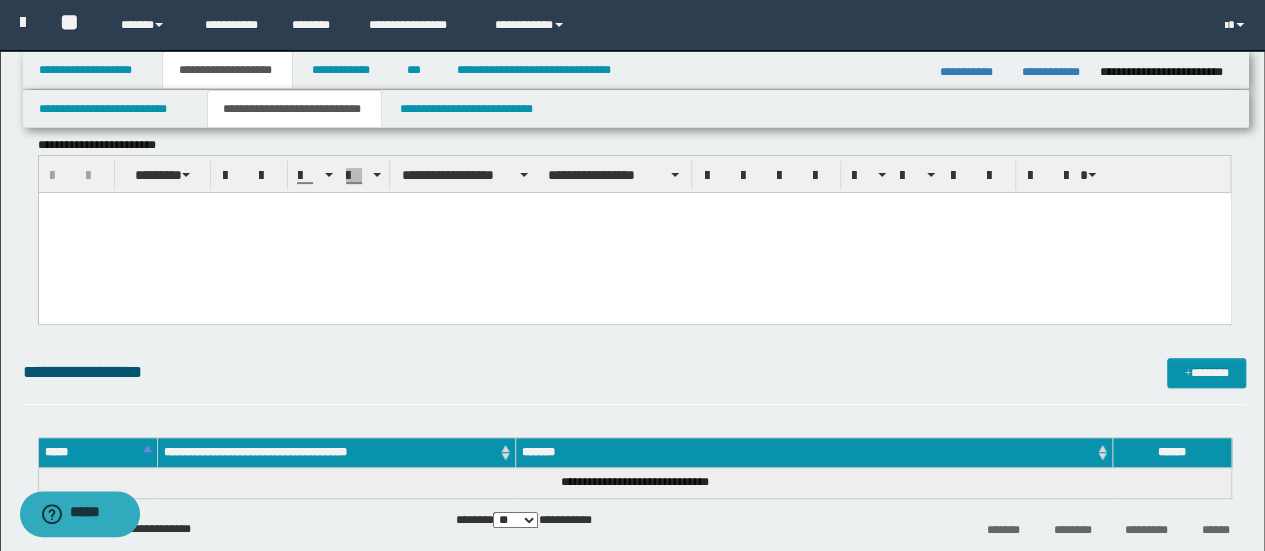 scroll, scrollTop: 300, scrollLeft: 0, axis: vertical 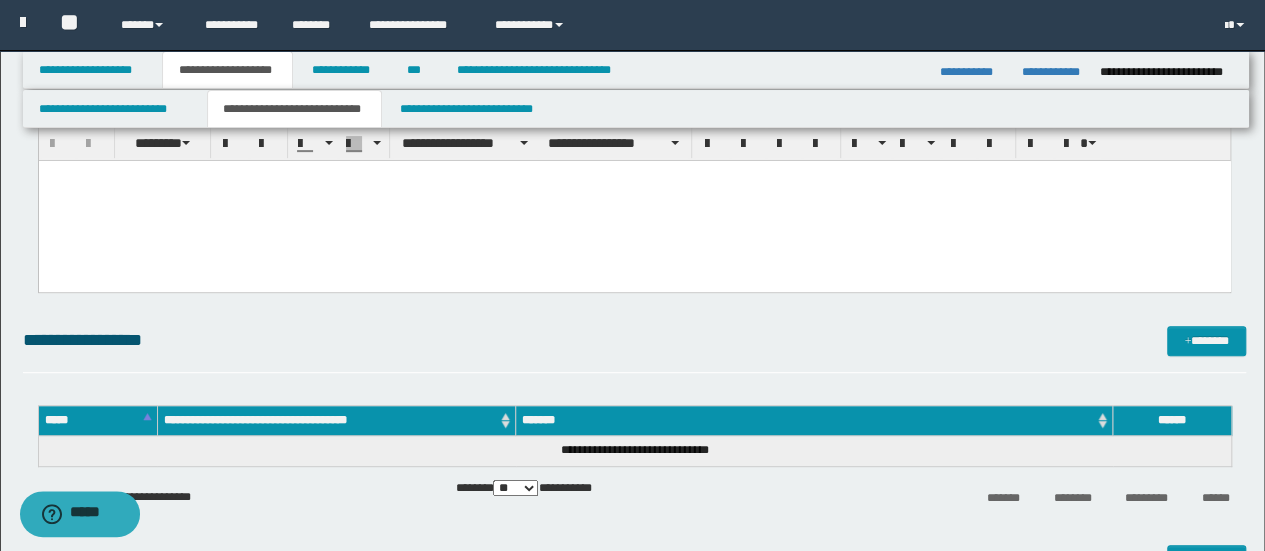 click at bounding box center [634, 201] 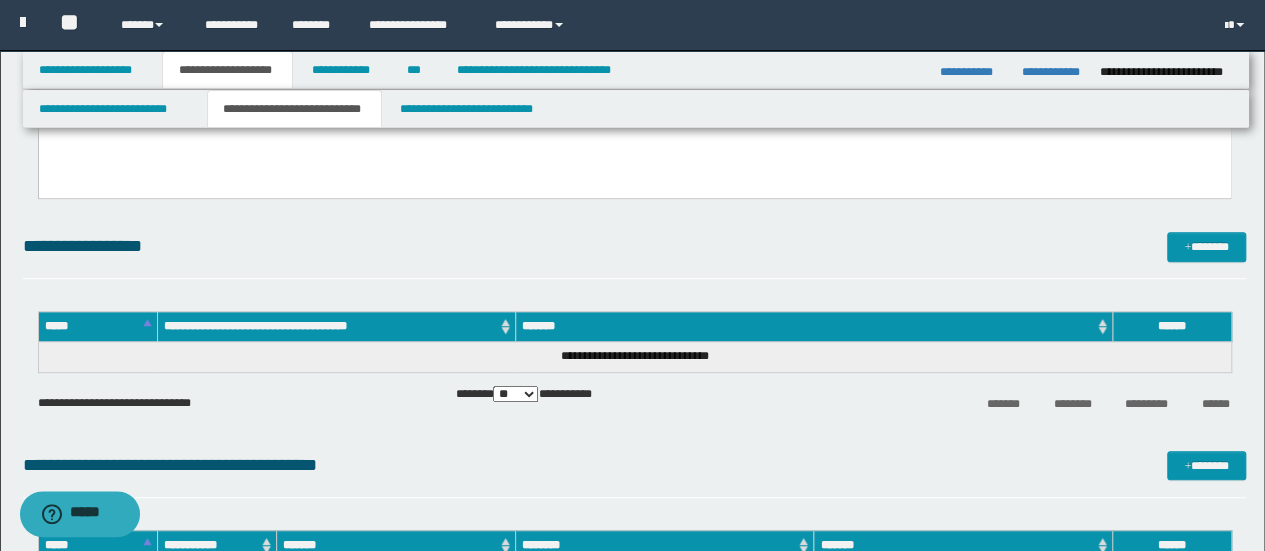 scroll, scrollTop: 500, scrollLeft: 0, axis: vertical 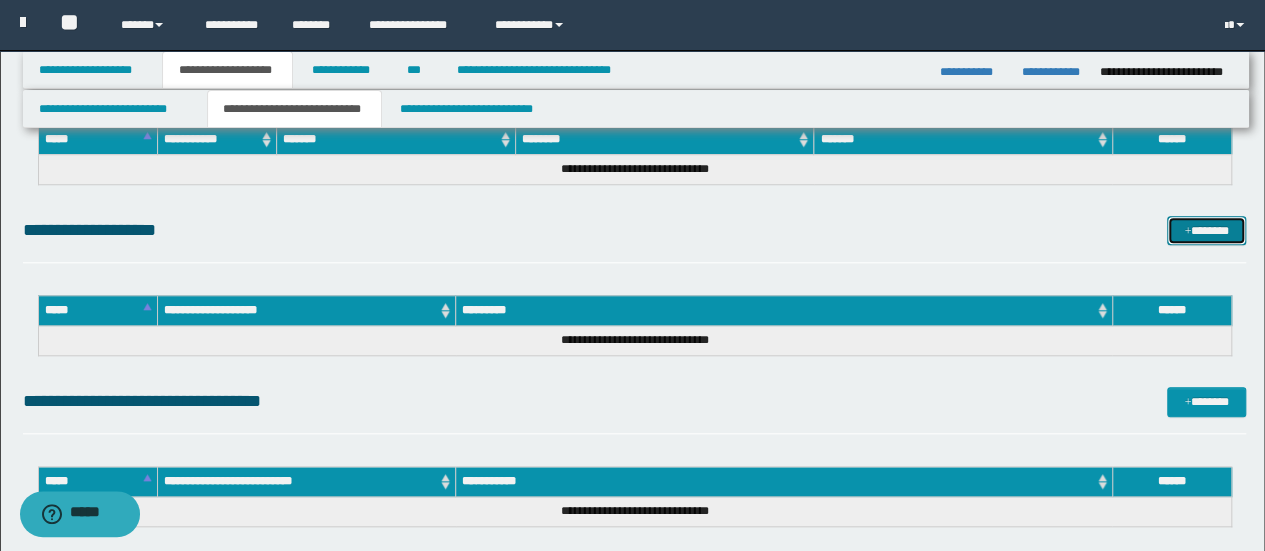 click on "*******" at bounding box center [1206, 230] 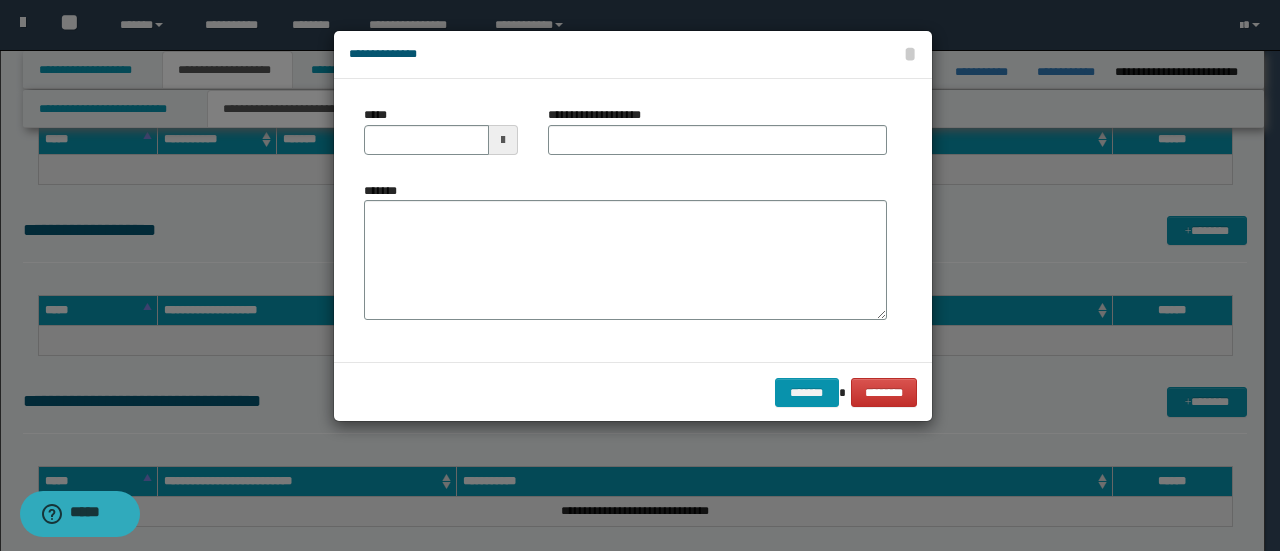 click at bounding box center (503, 140) 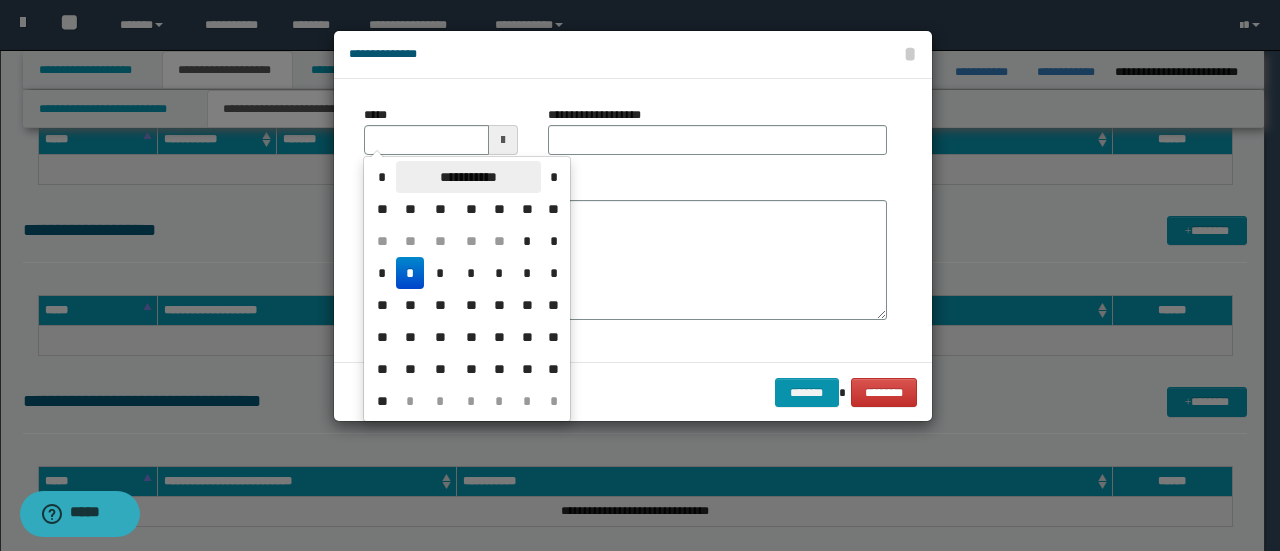 click on "**********" at bounding box center [468, 177] 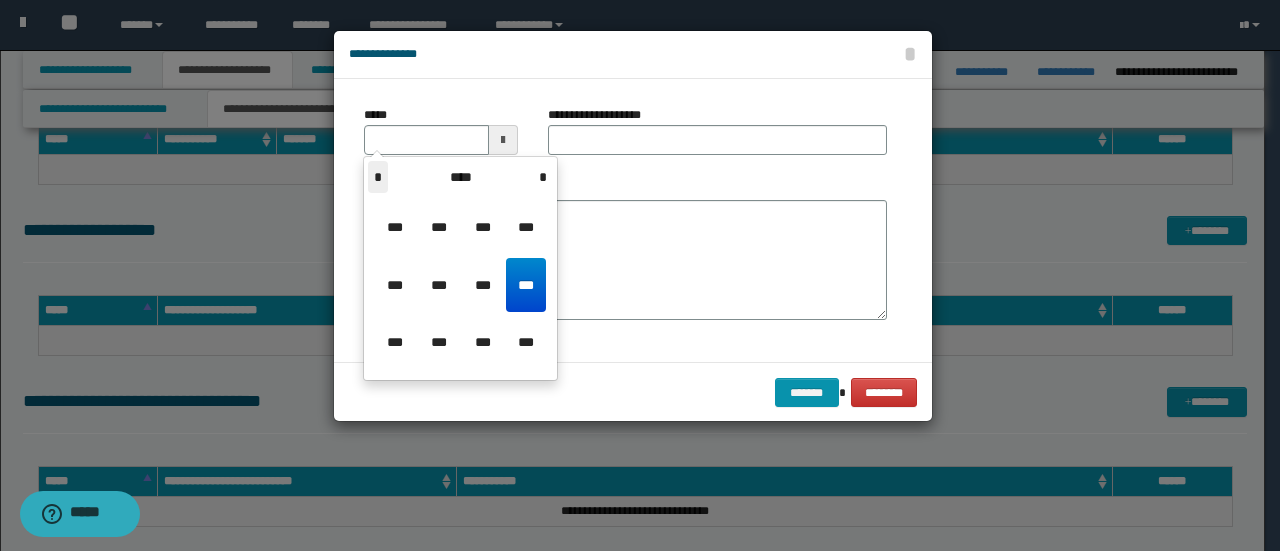 click on "*" at bounding box center (378, 177) 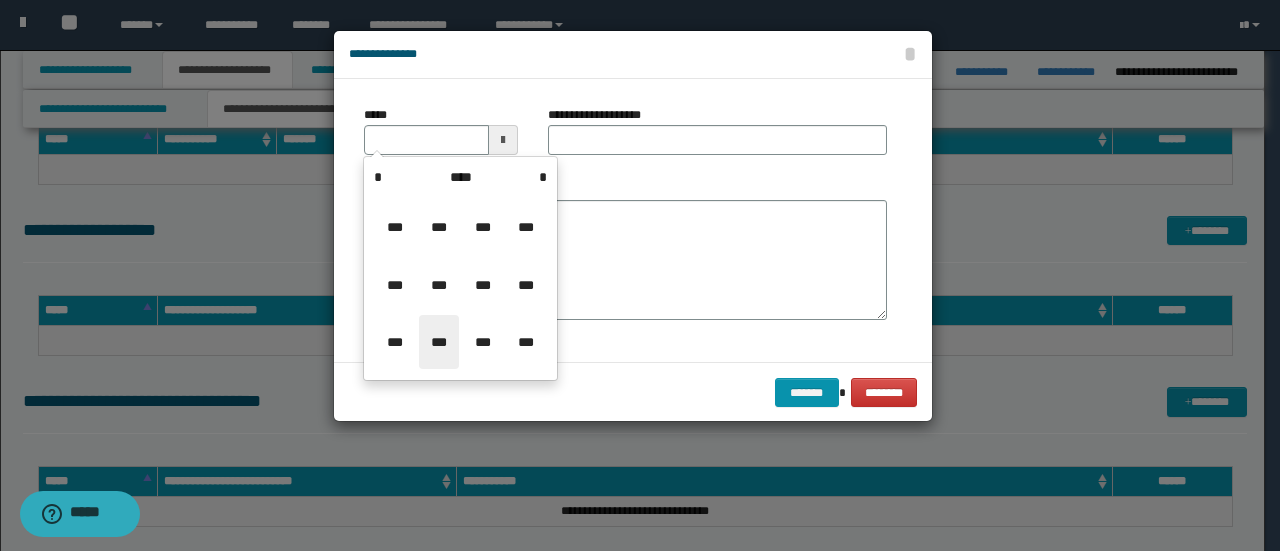 click on "***" at bounding box center [439, 342] 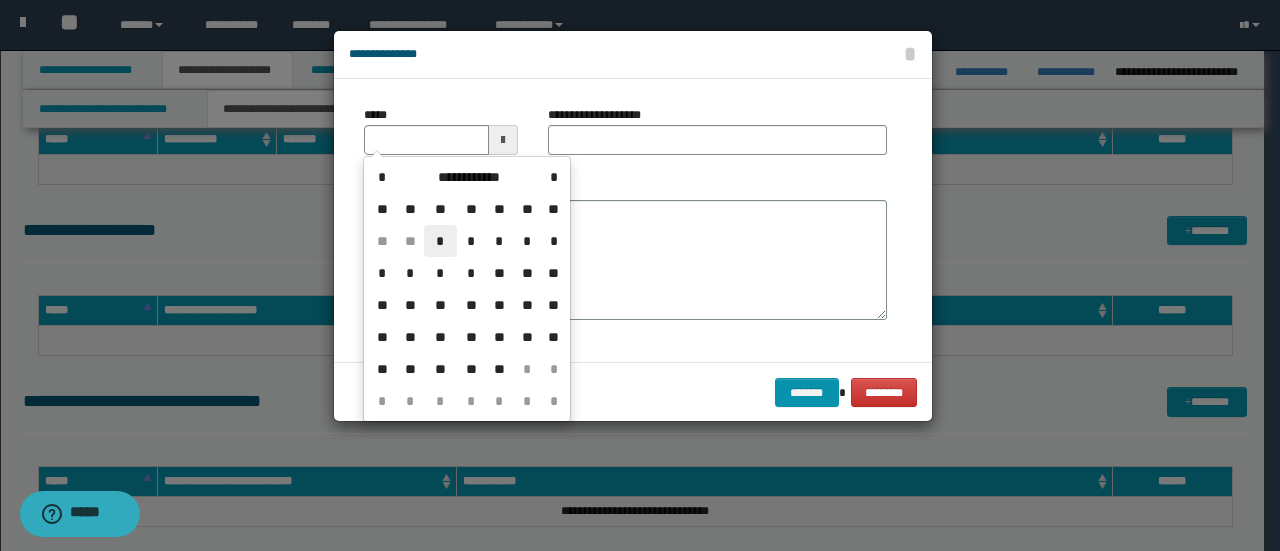 click on "*" at bounding box center (440, 241) 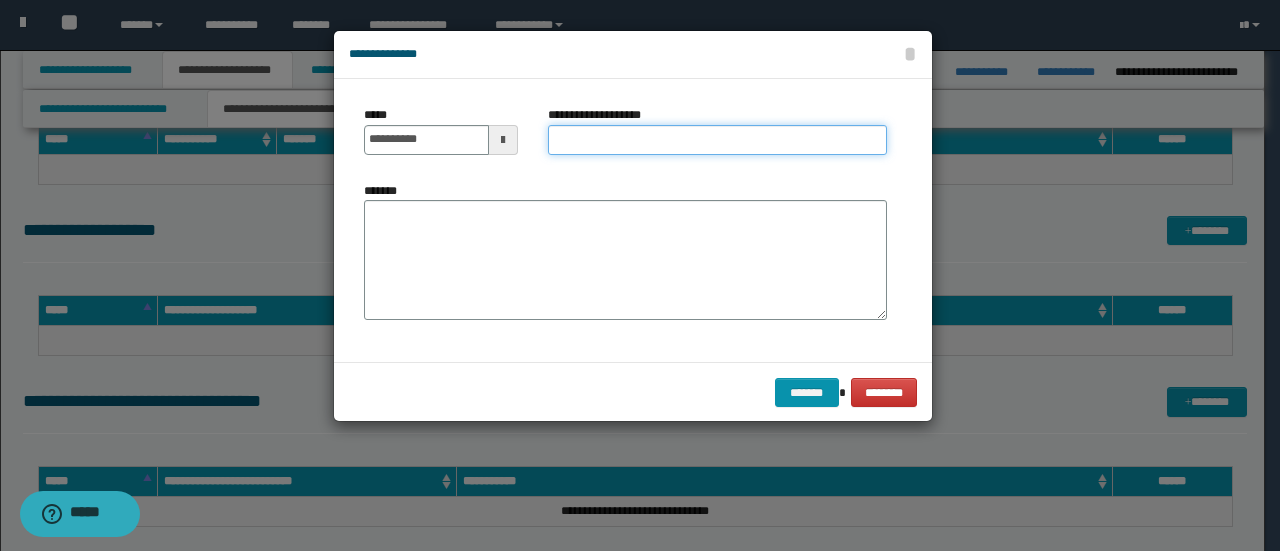 click on "**********" at bounding box center (717, 140) 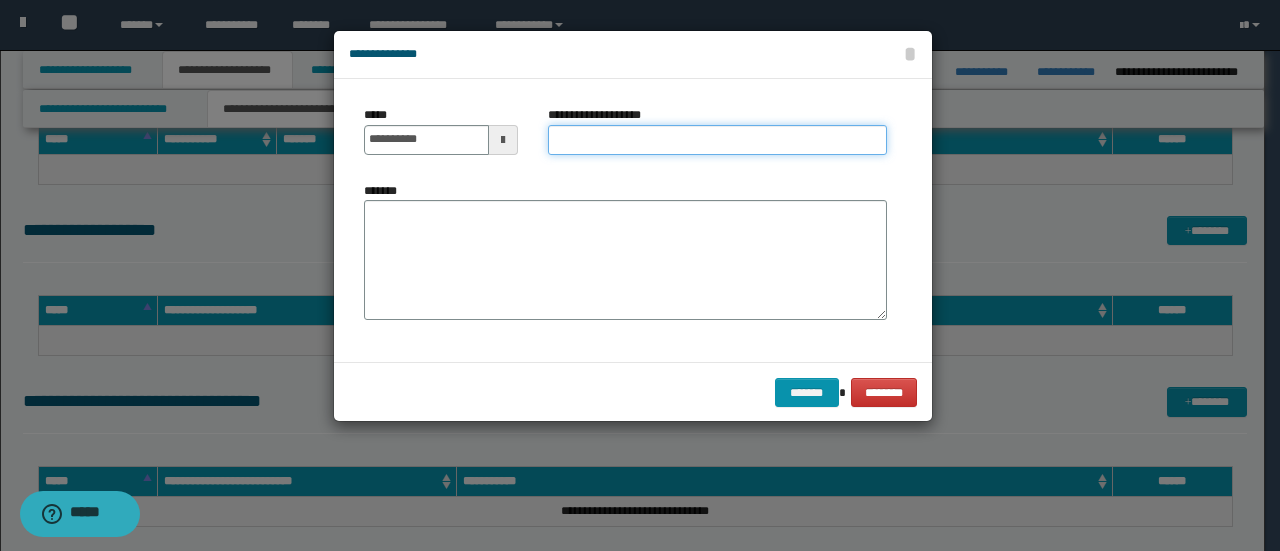 type on "*" 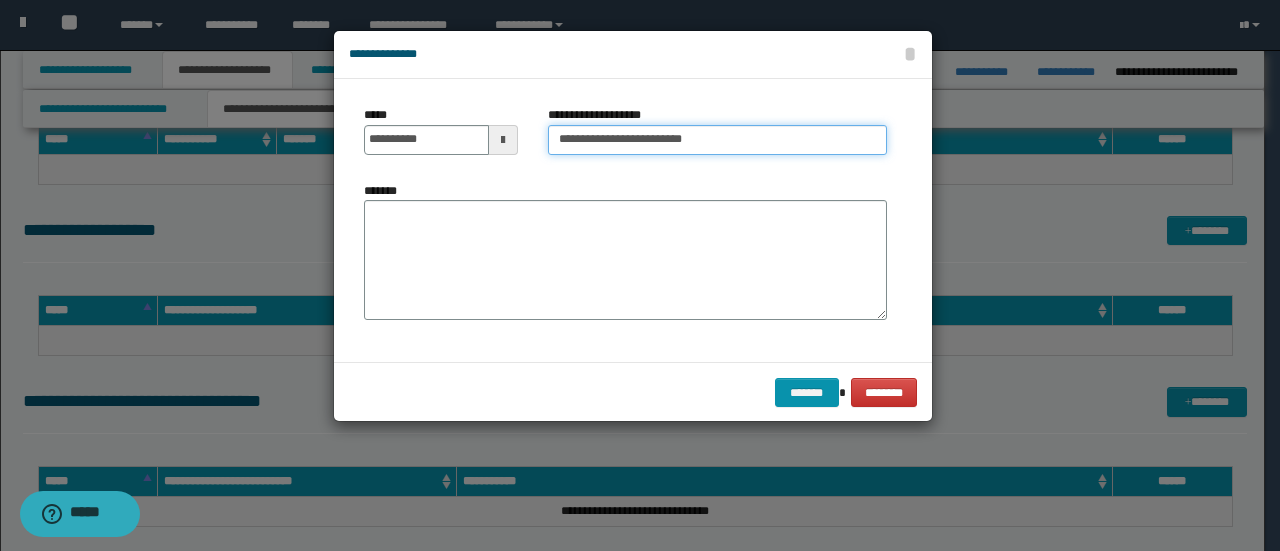 type on "**********" 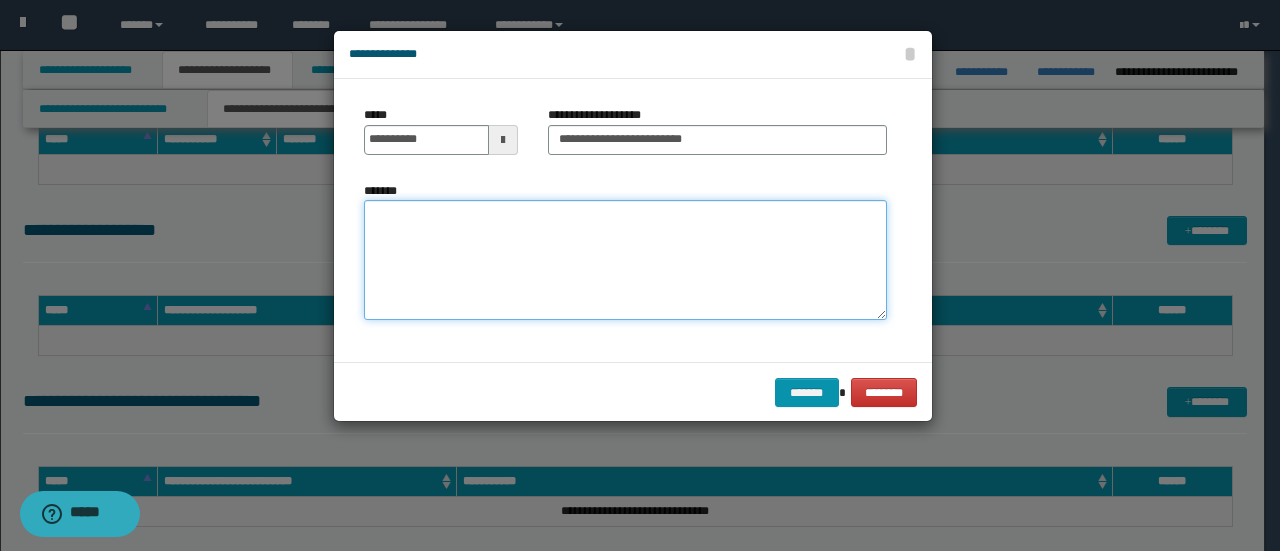click on "*******" at bounding box center [625, 260] 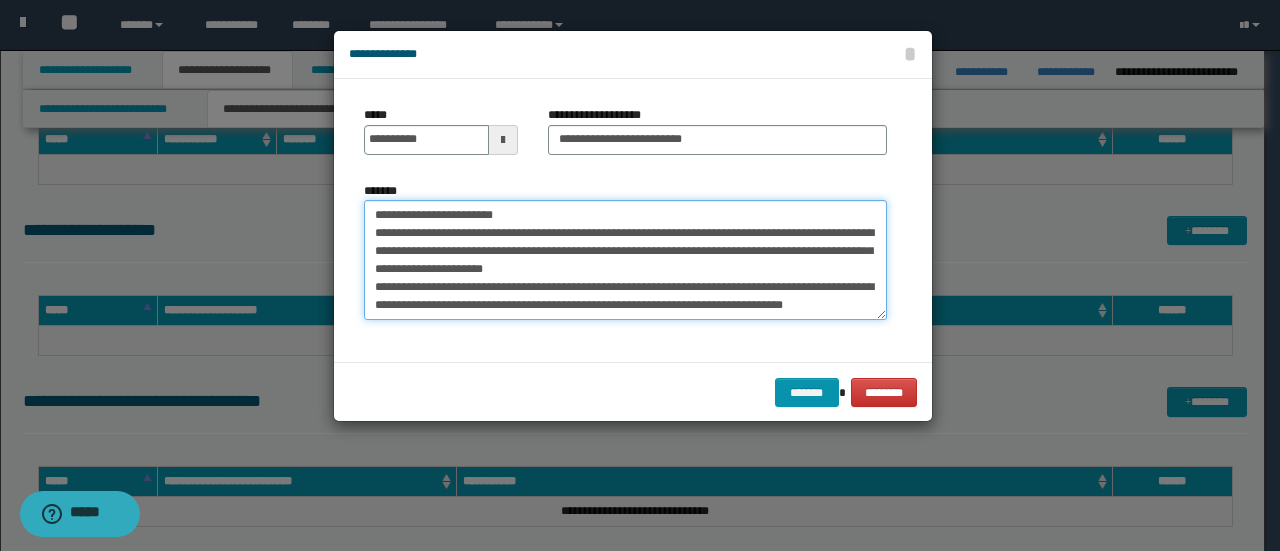 scroll, scrollTop: 12, scrollLeft: 0, axis: vertical 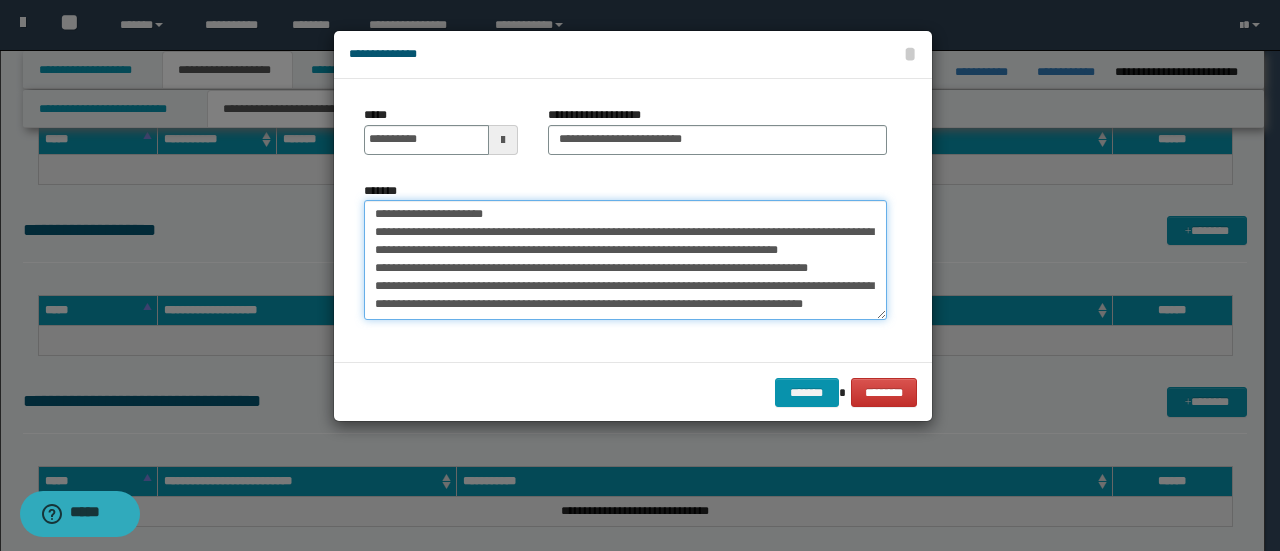 drag, startPoint x: 674, startPoint y: 291, endPoint x: 656, endPoint y: 295, distance: 18.439089 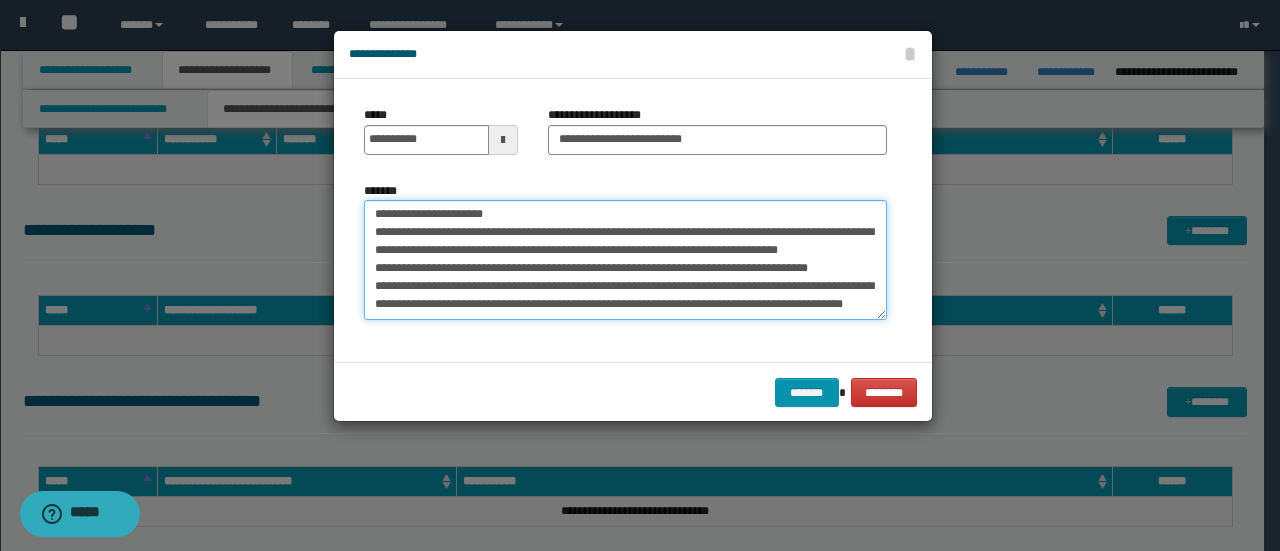 click on "**********" at bounding box center [625, 259] 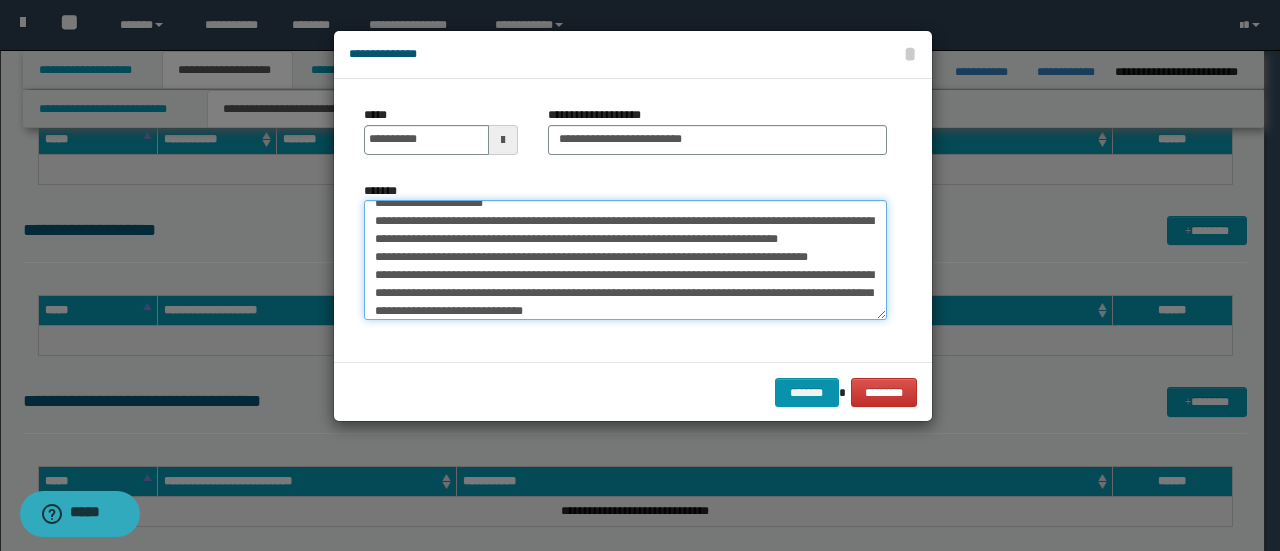 scroll, scrollTop: 84, scrollLeft: 0, axis: vertical 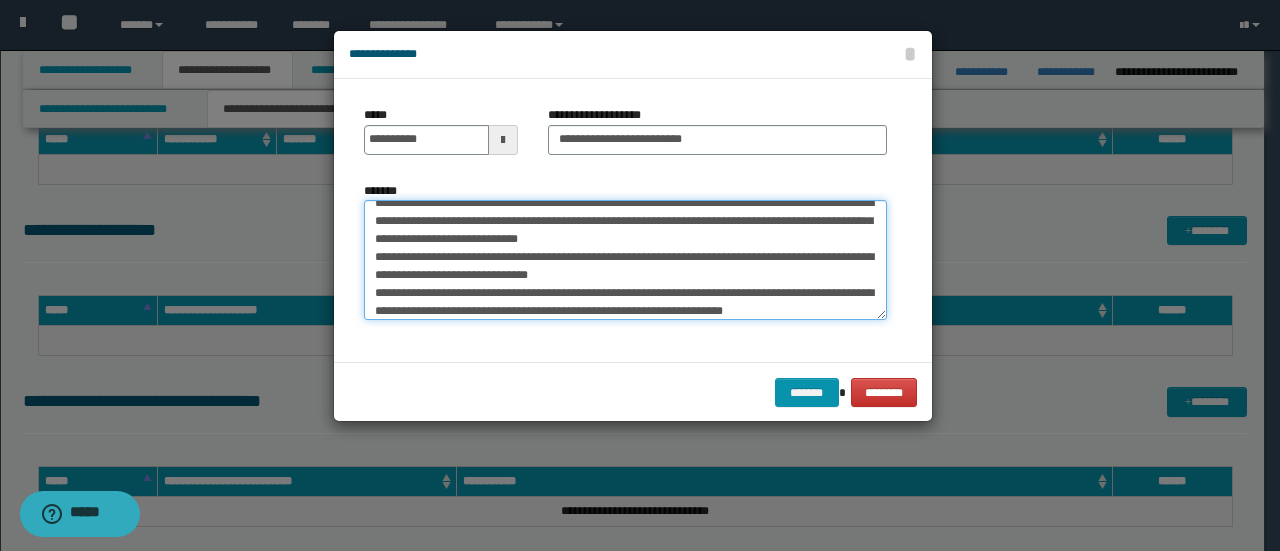 click on "*******" at bounding box center [625, 259] 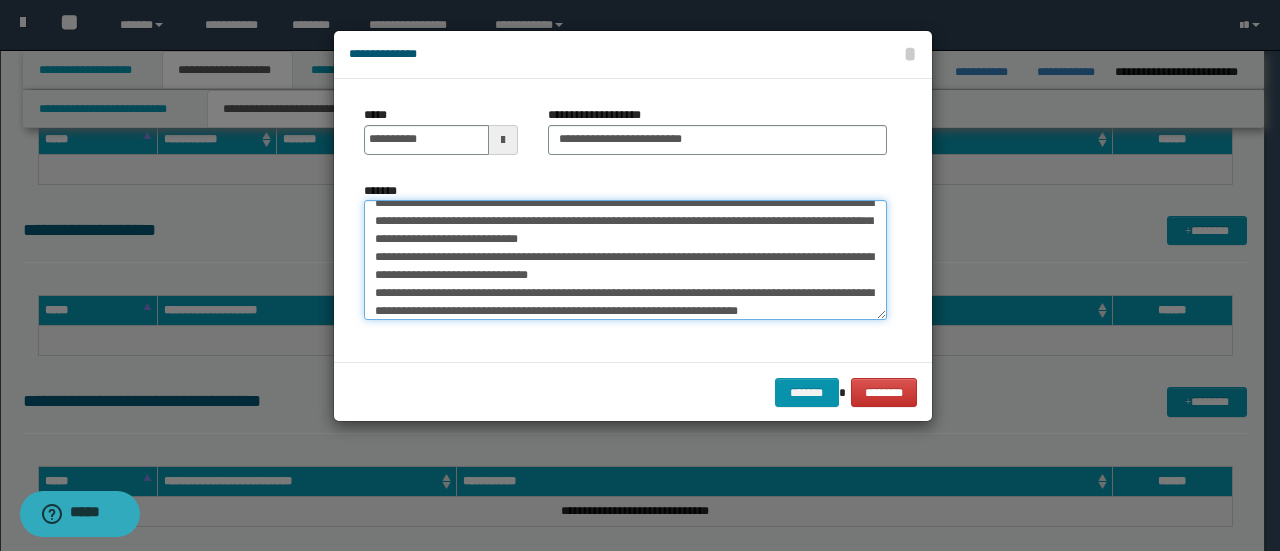 click on "*******" at bounding box center [625, 259] 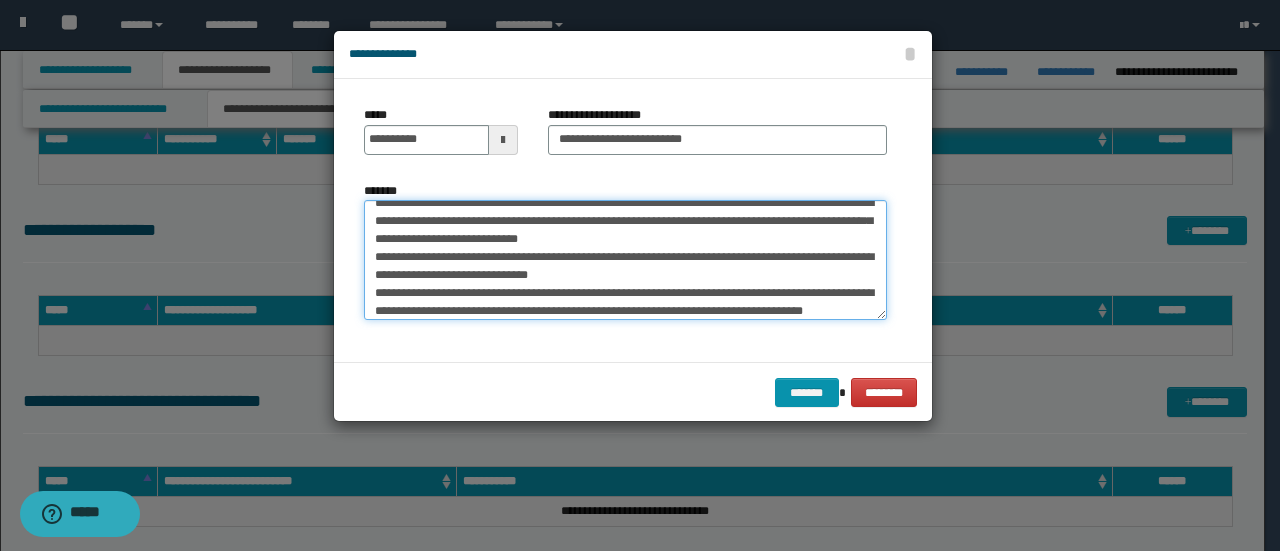 scroll, scrollTop: 156, scrollLeft: 0, axis: vertical 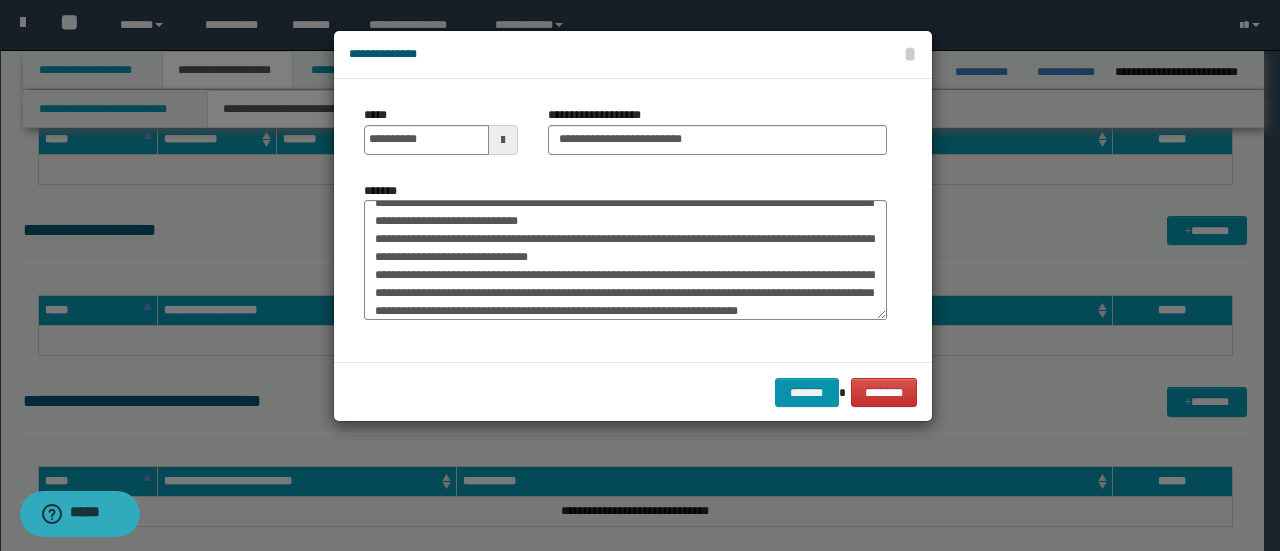 click at bounding box center [640, 275] 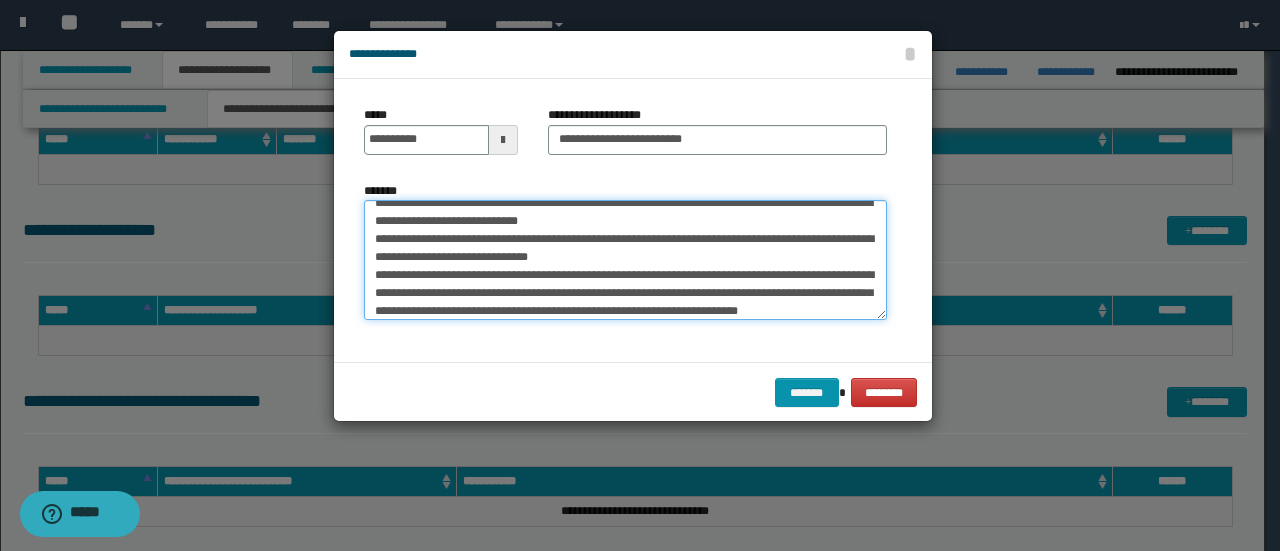 scroll, scrollTop: 162, scrollLeft: 0, axis: vertical 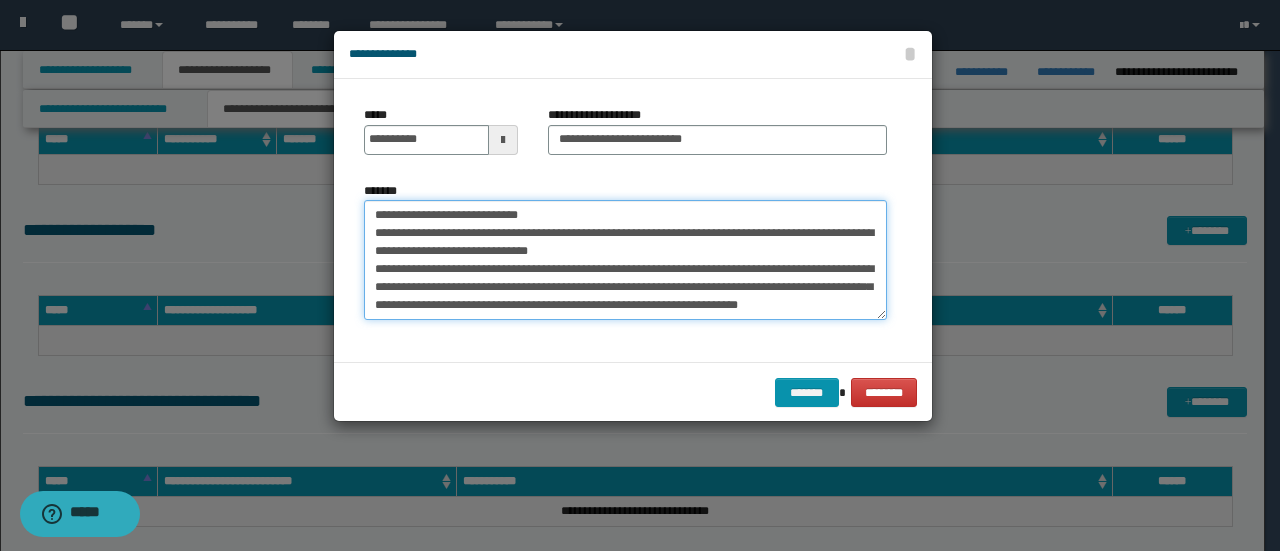click on "*******" at bounding box center (625, 259) 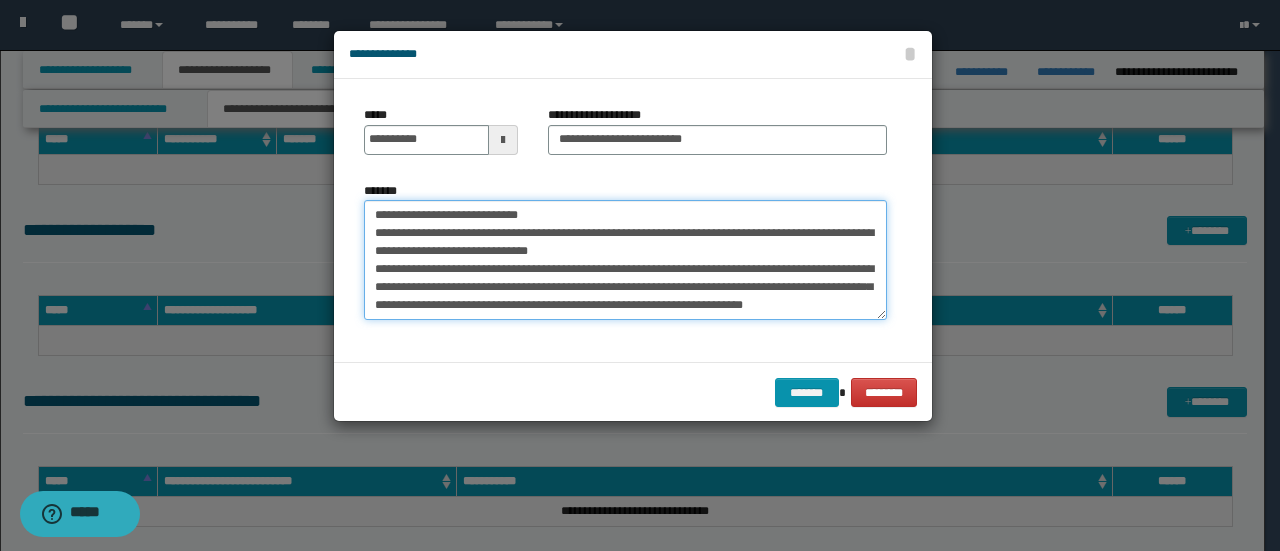 scroll, scrollTop: 174, scrollLeft: 0, axis: vertical 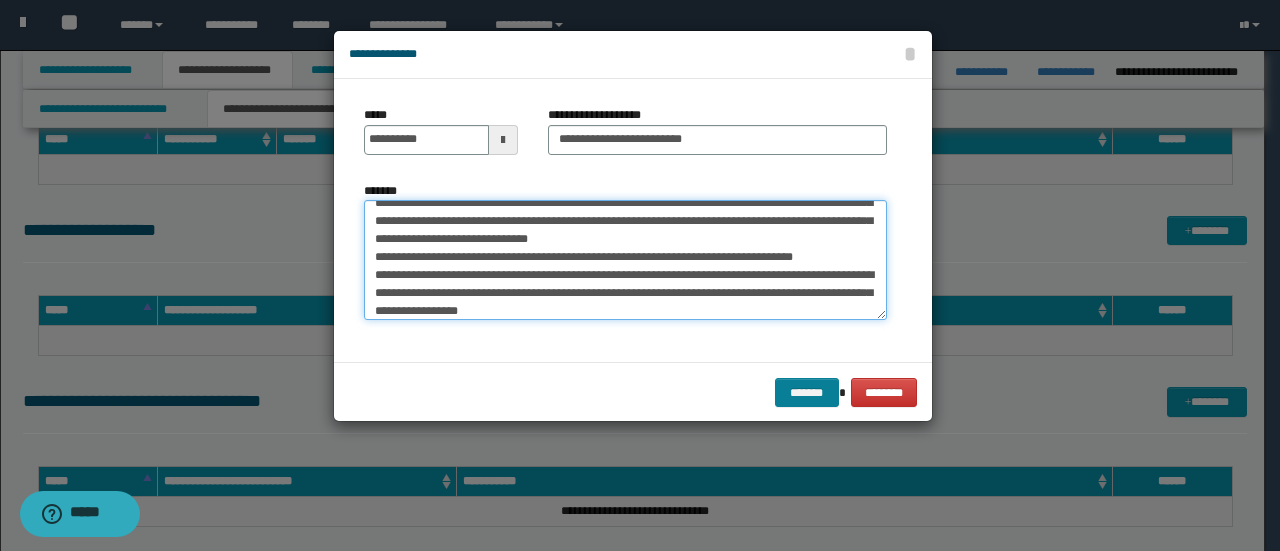 type on "**********" 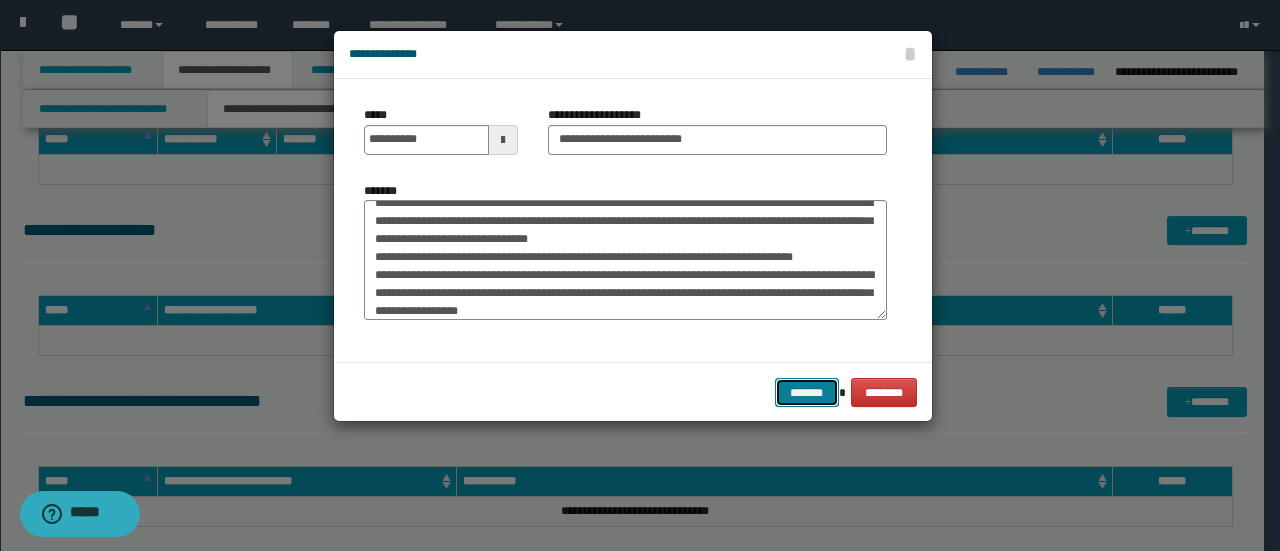 click on "*******" at bounding box center (807, 392) 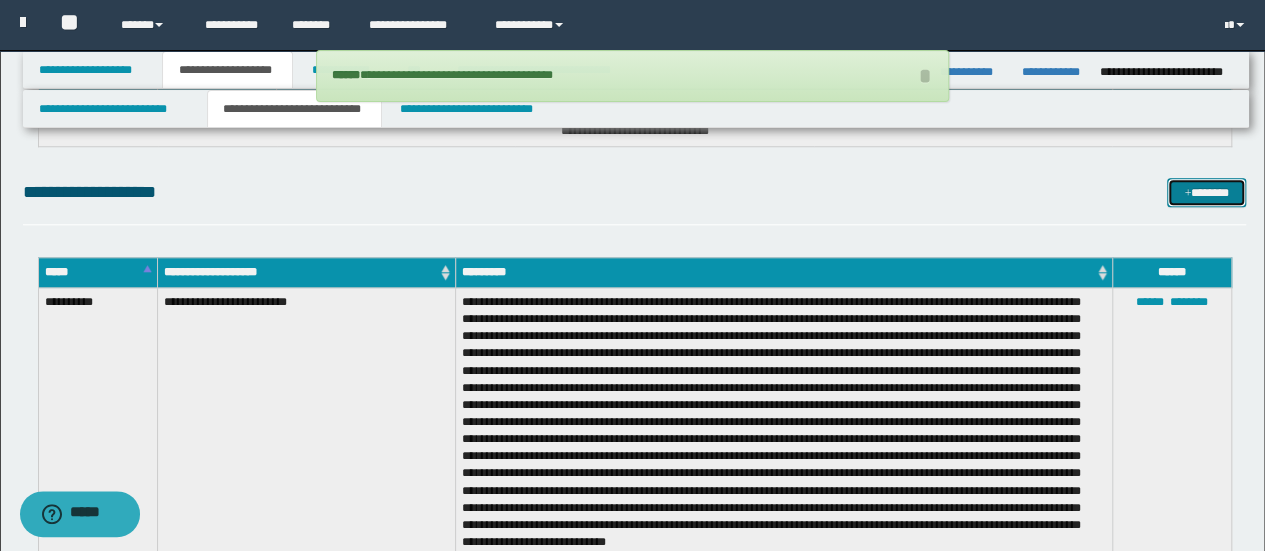 scroll, scrollTop: 800, scrollLeft: 0, axis: vertical 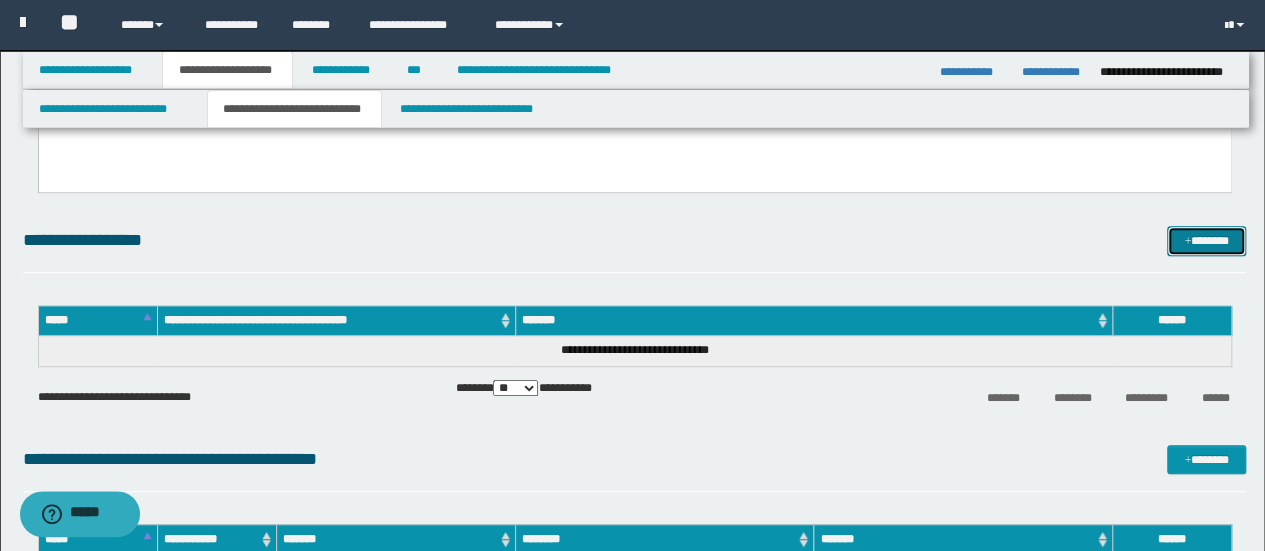 click on "*******" at bounding box center (1206, 240) 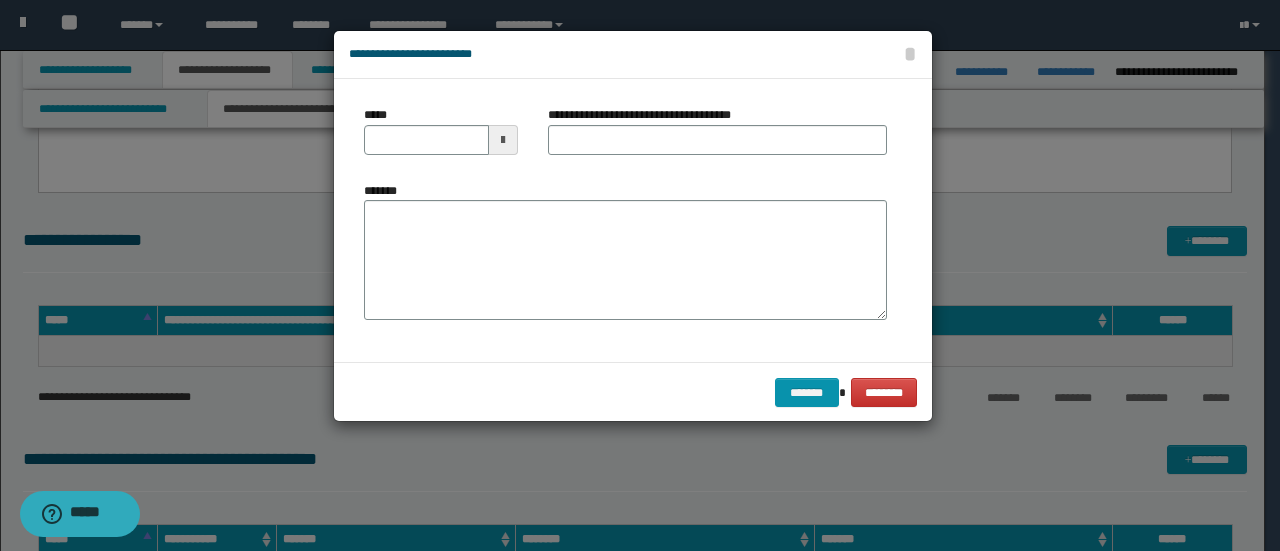 click at bounding box center (503, 140) 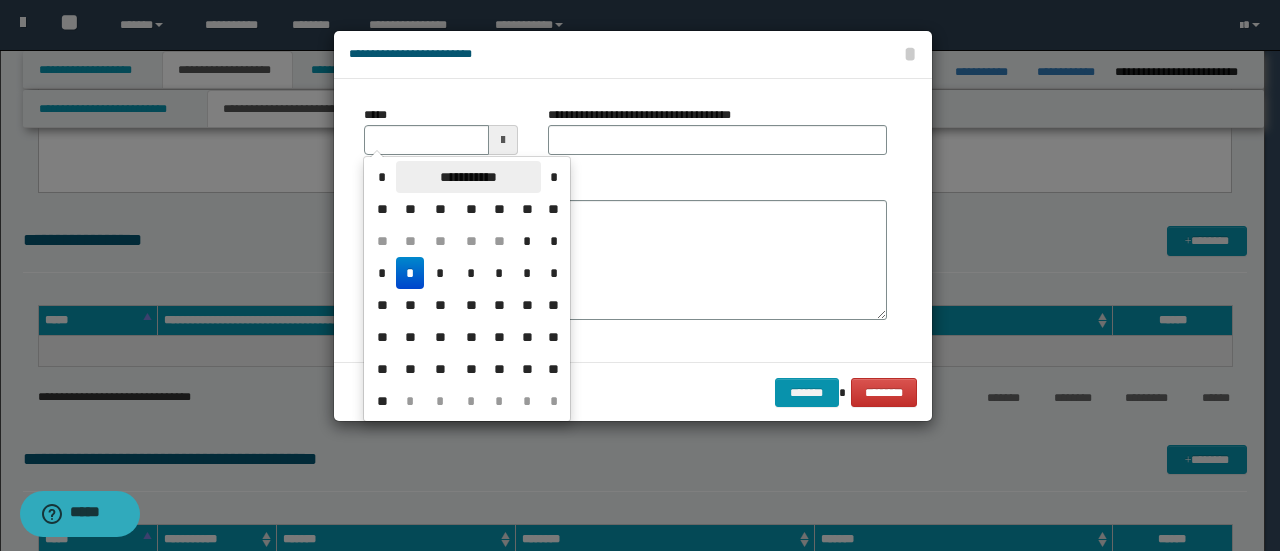 click on "**********" at bounding box center (468, 177) 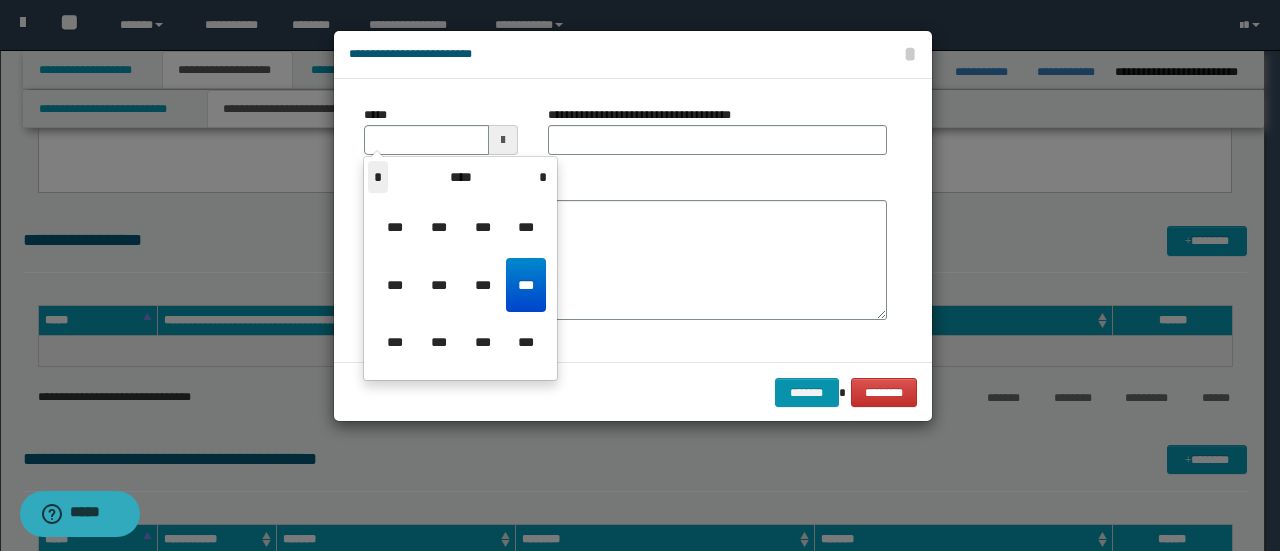 click on "*" at bounding box center (378, 177) 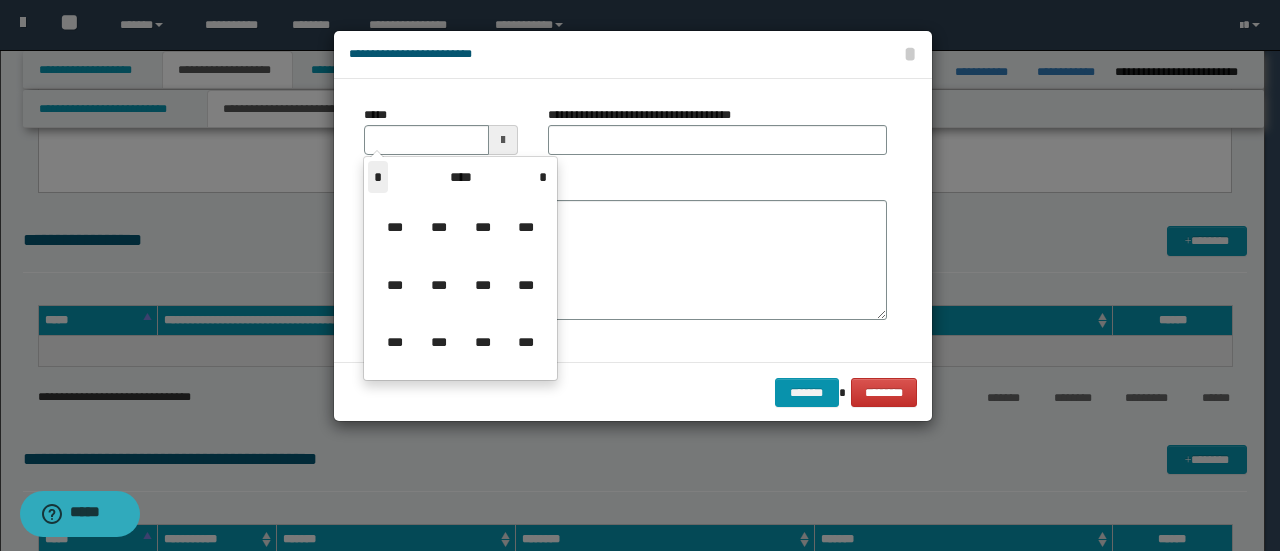 click on "*" at bounding box center (378, 177) 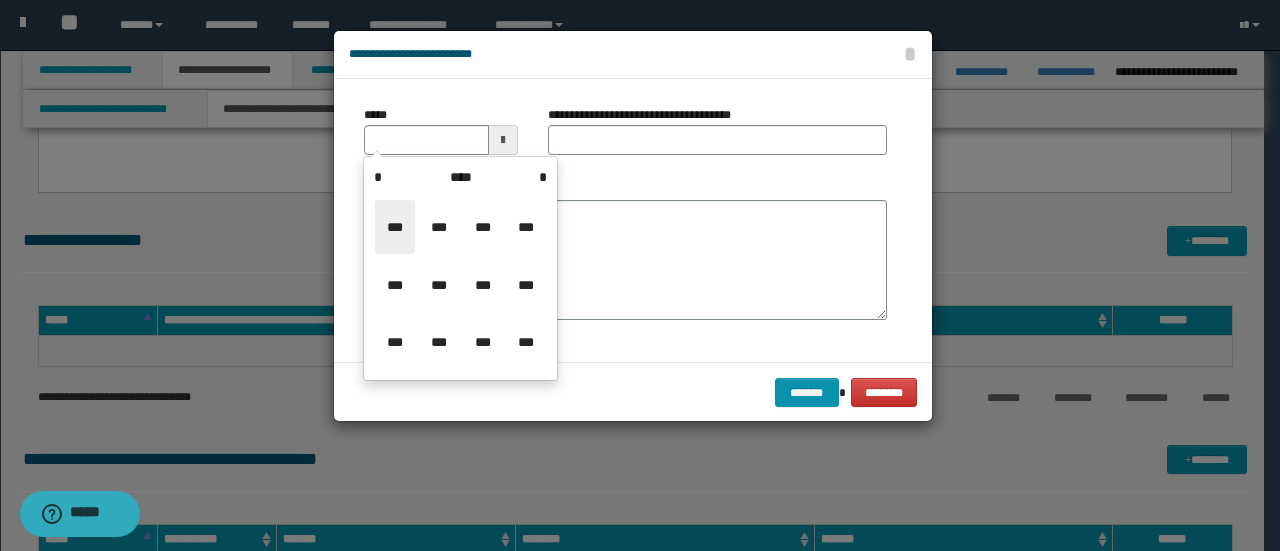 click on "***" at bounding box center [395, 227] 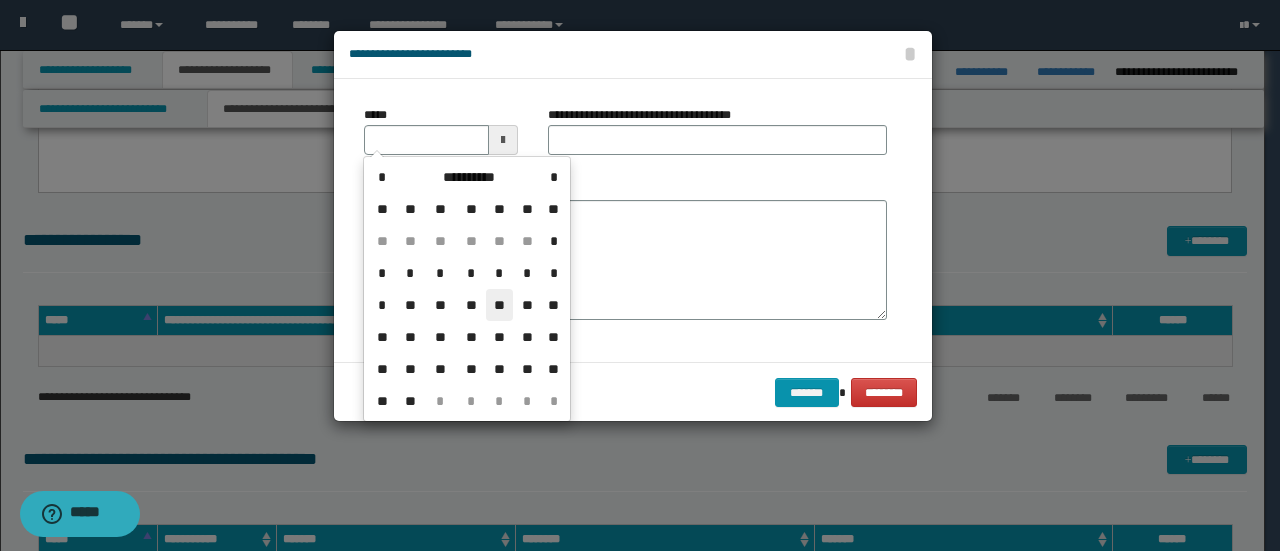 click on "**" at bounding box center [500, 305] 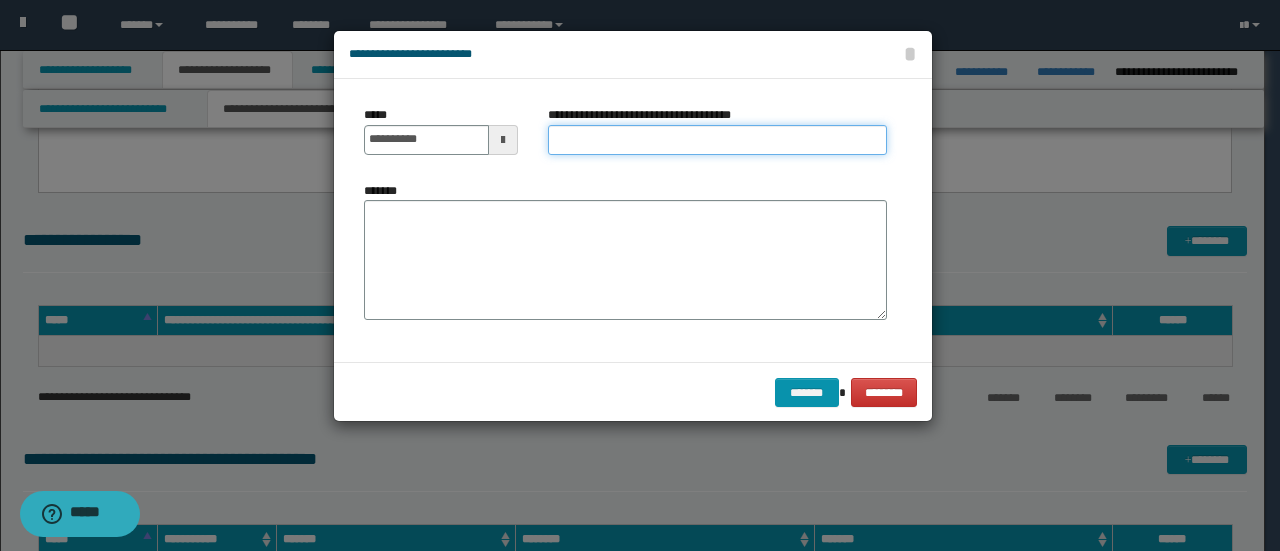 click on "**********" at bounding box center (717, 140) 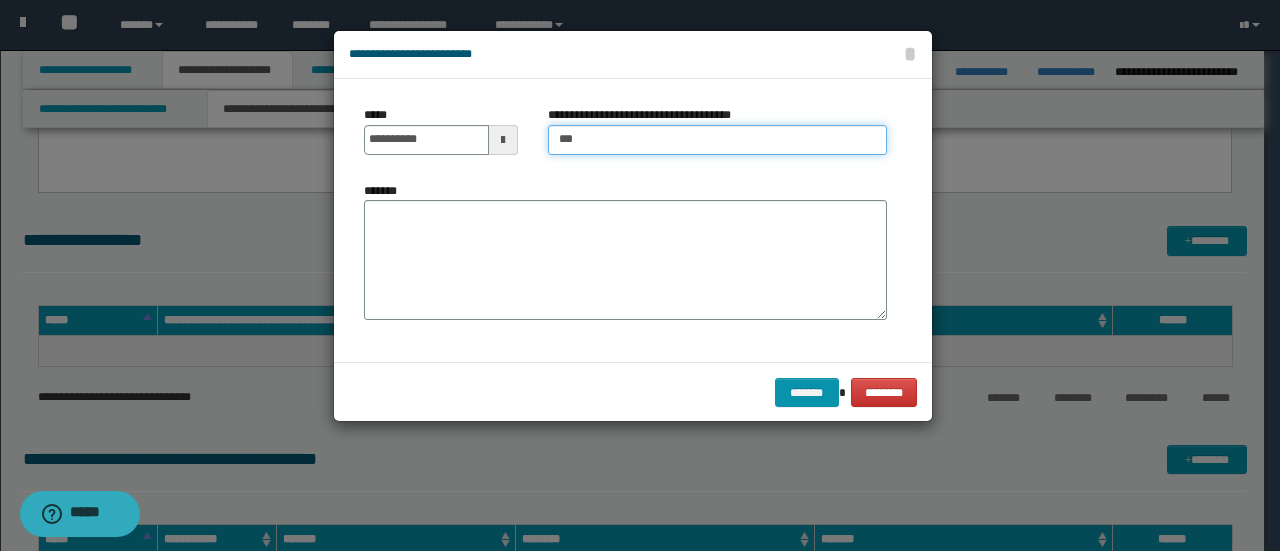 type on "**********" 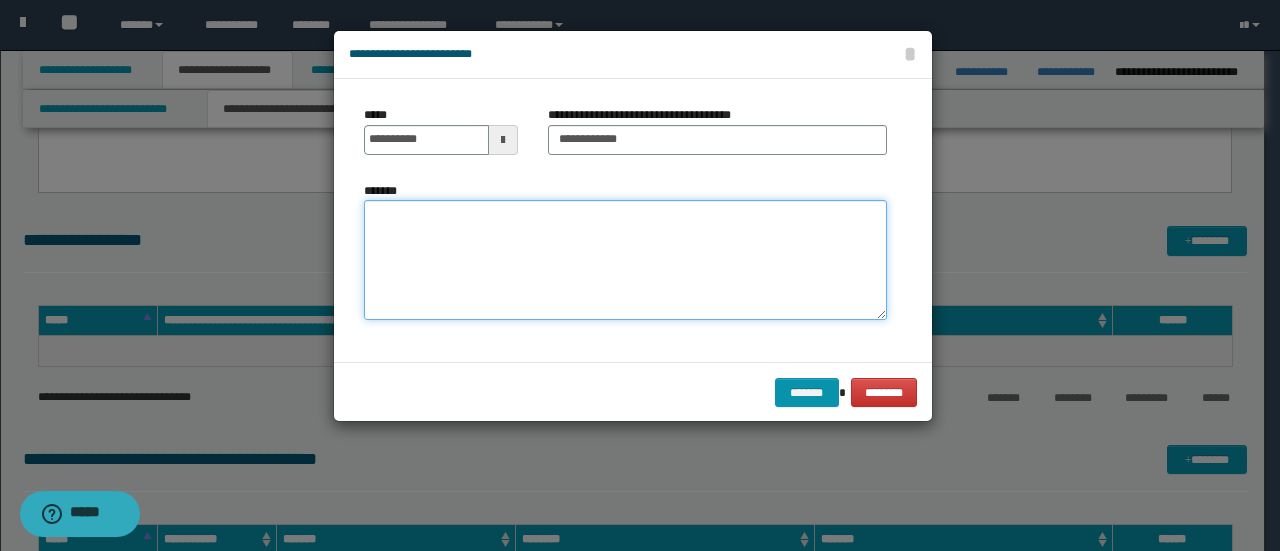 click on "*******" at bounding box center [625, 260] 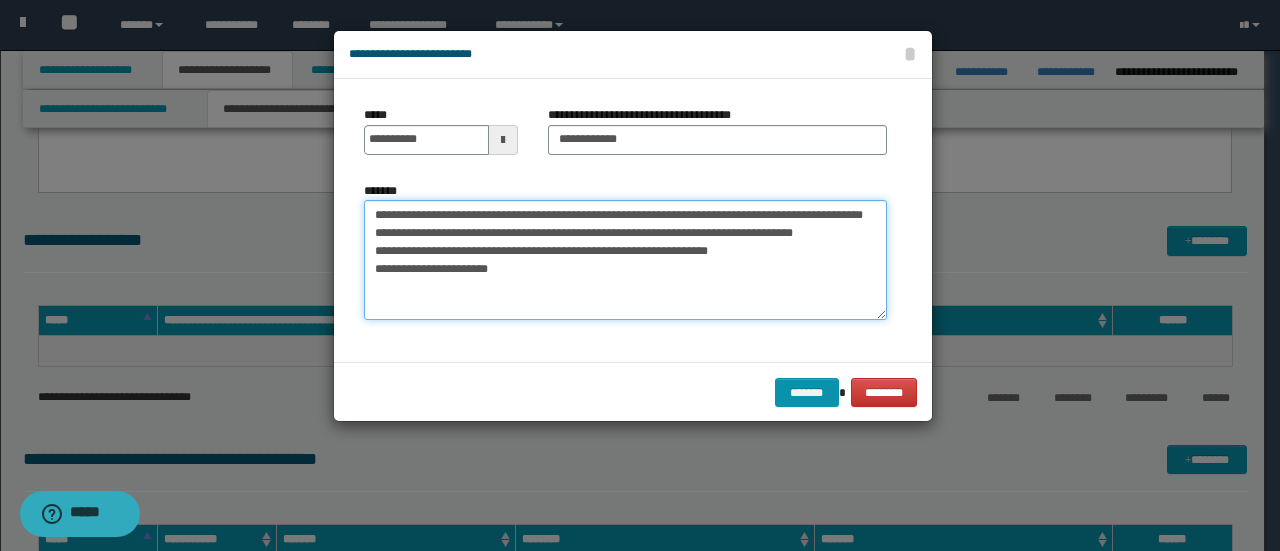 click on "**********" at bounding box center [625, 260] 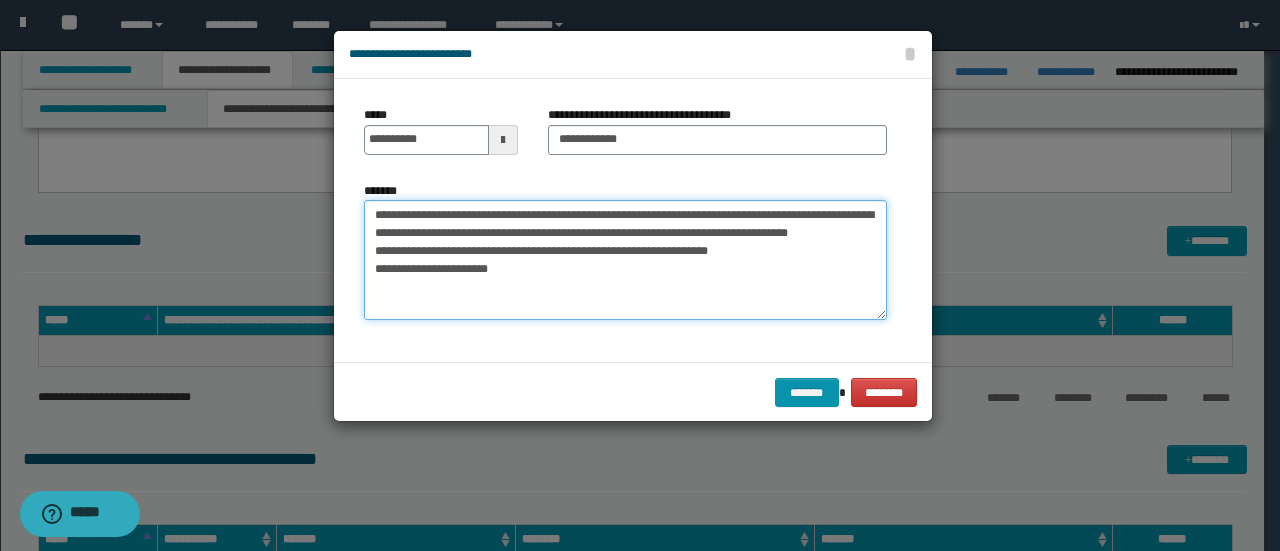 click on "**********" at bounding box center [625, 260] 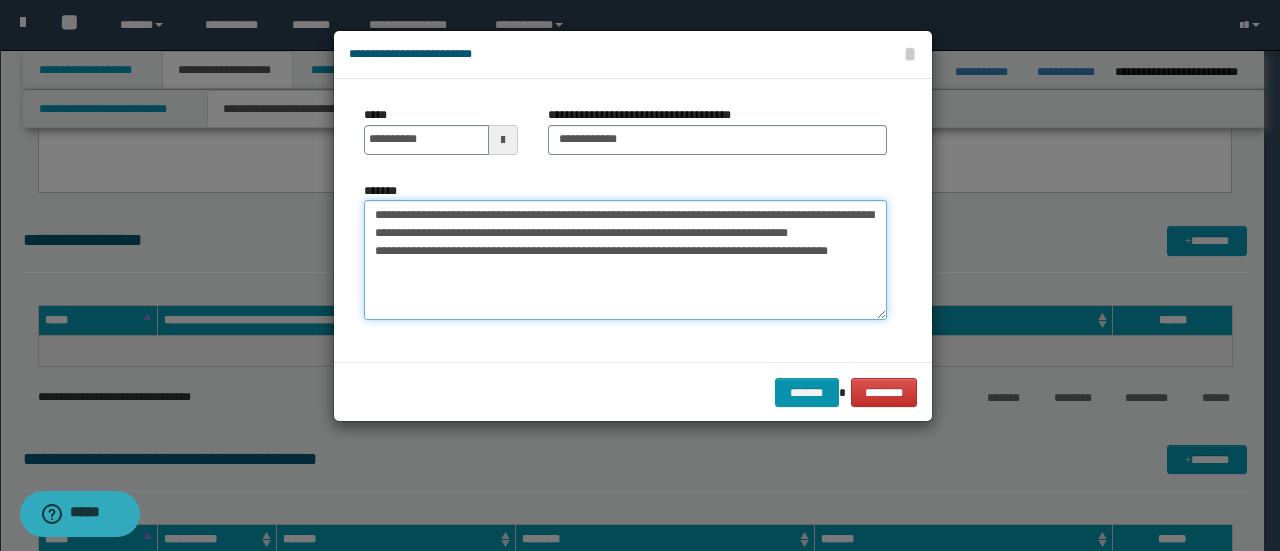 click on "**********" at bounding box center (625, 260) 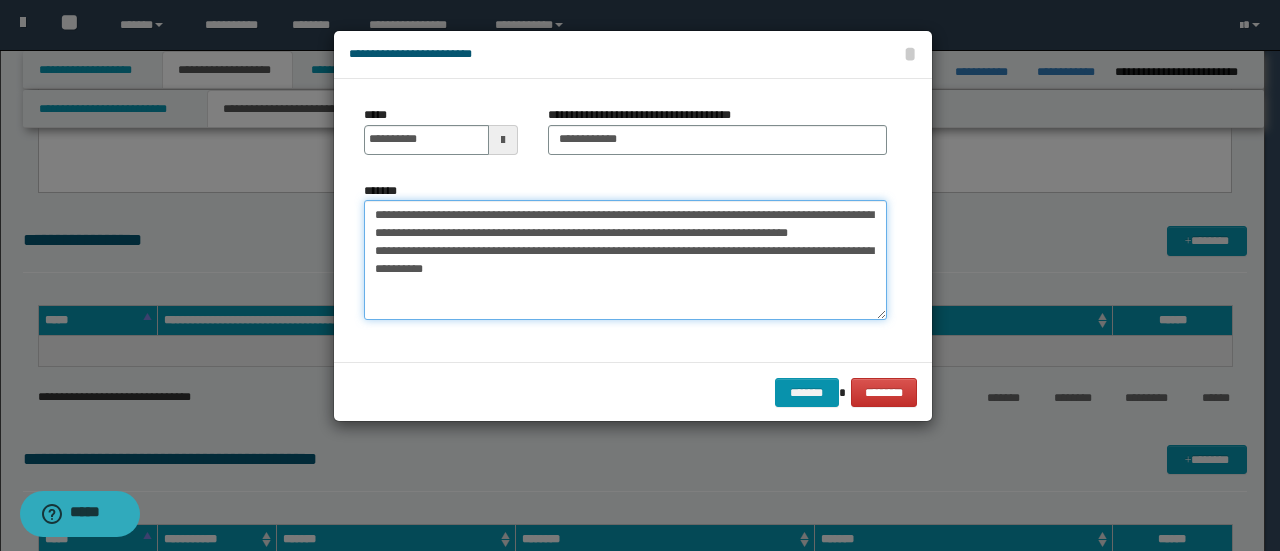 paste on "**********" 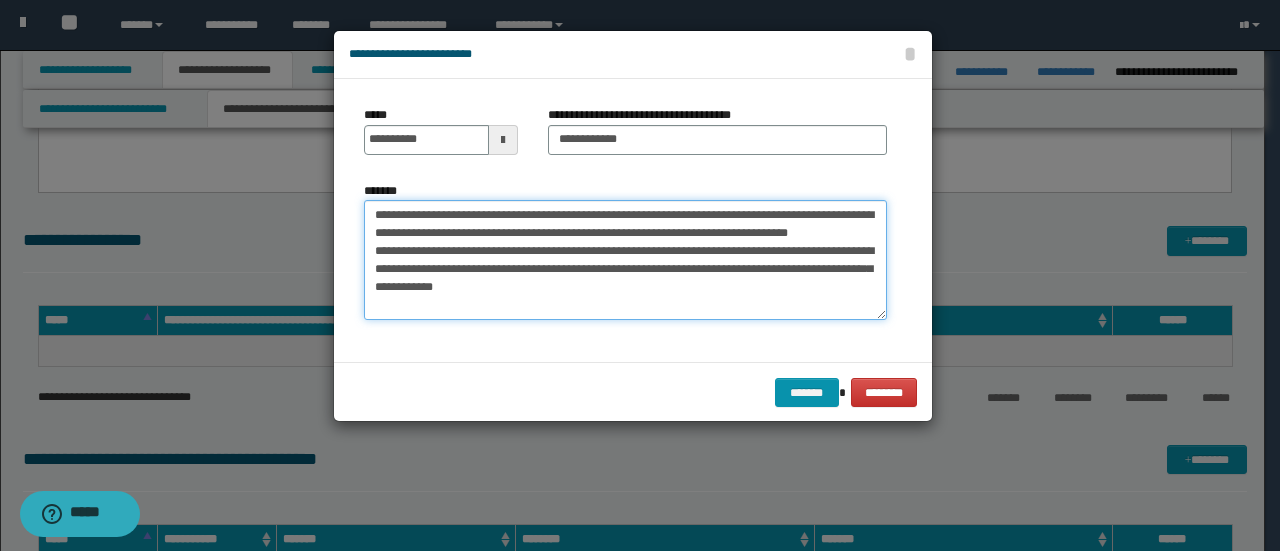 paste on "**********" 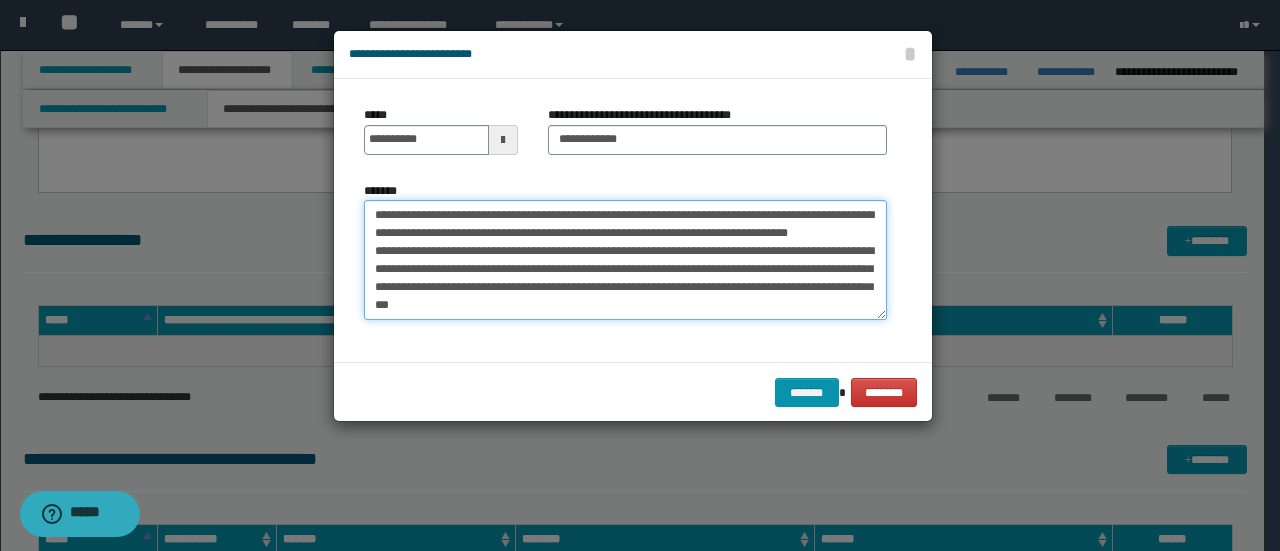 scroll, scrollTop: 66, scrollLeft: 0, axis: vertical 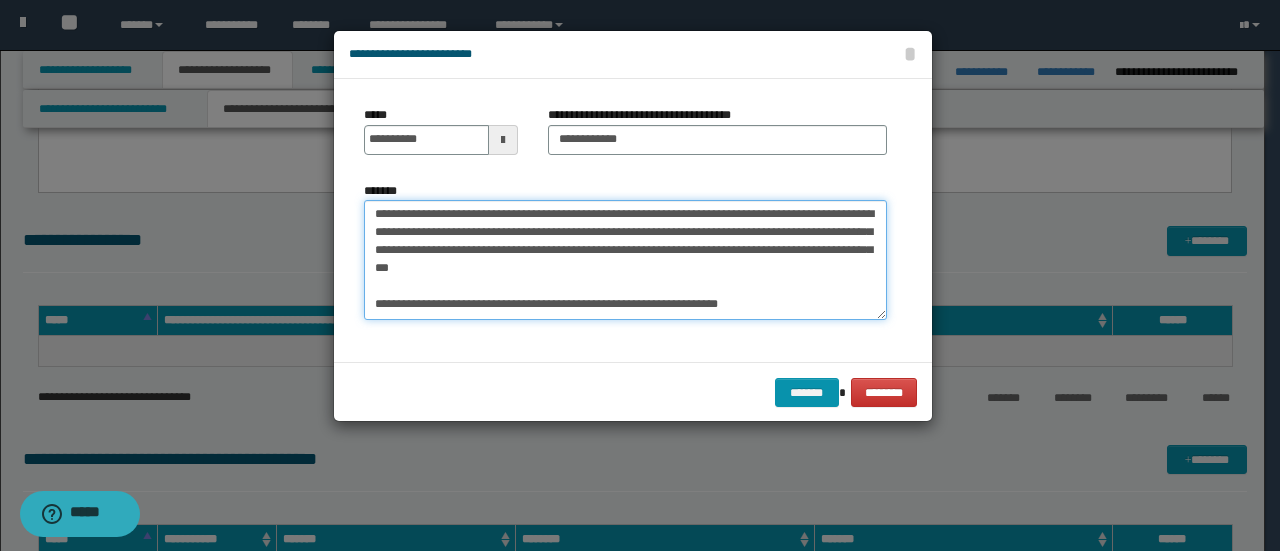 click on "**********" at bounding box center (625, 259) 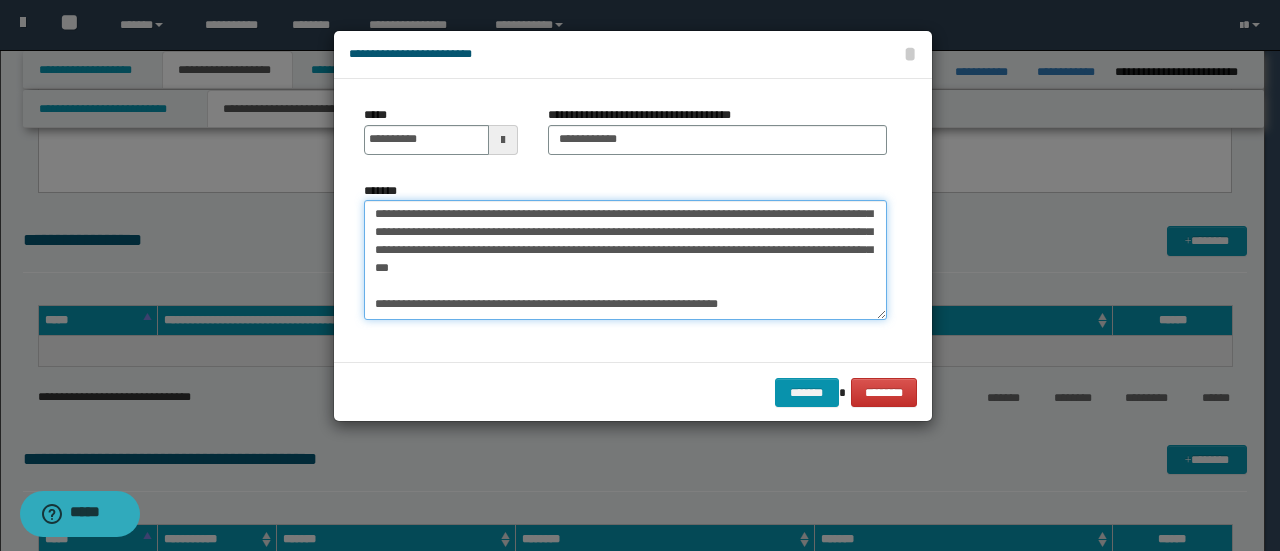 drag, startPoint x: 736, startPoint y: 282, endPoint x: 558, endPoint y: 256, distance: 179.88885 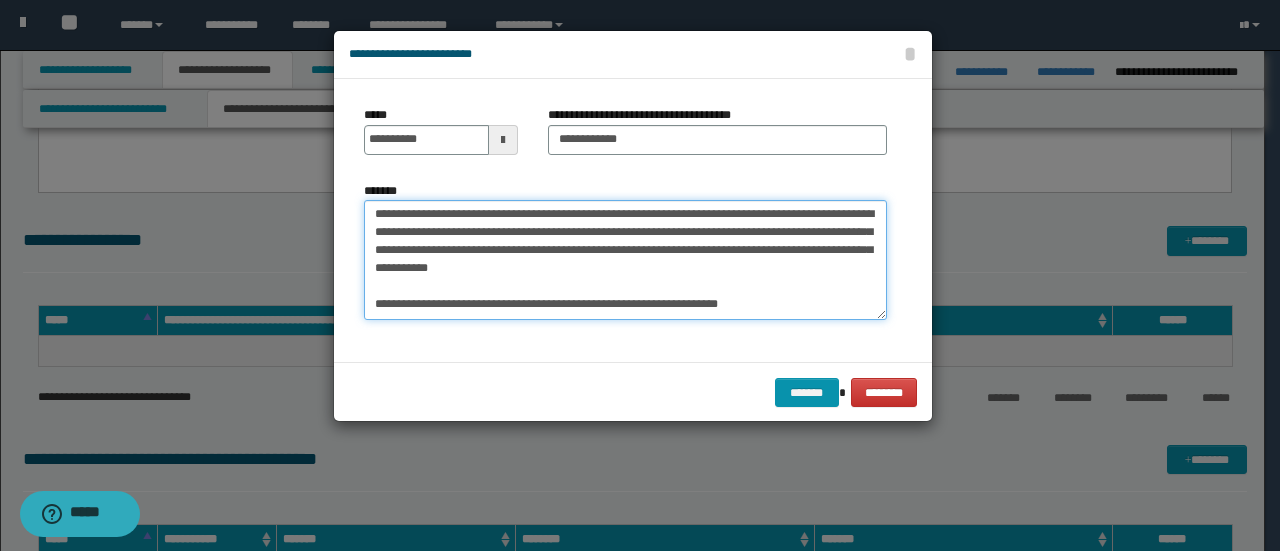 click on "**********" at bounding box center (625, 259) 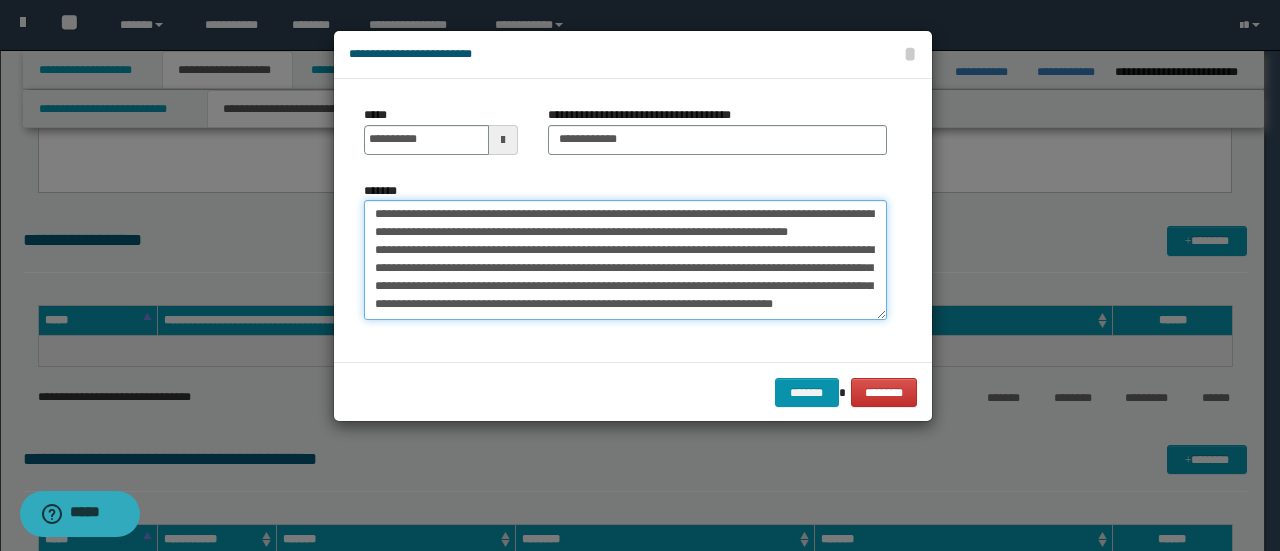 scroll, scrollTop: 48, scrollLeft: 0, axis: vertical 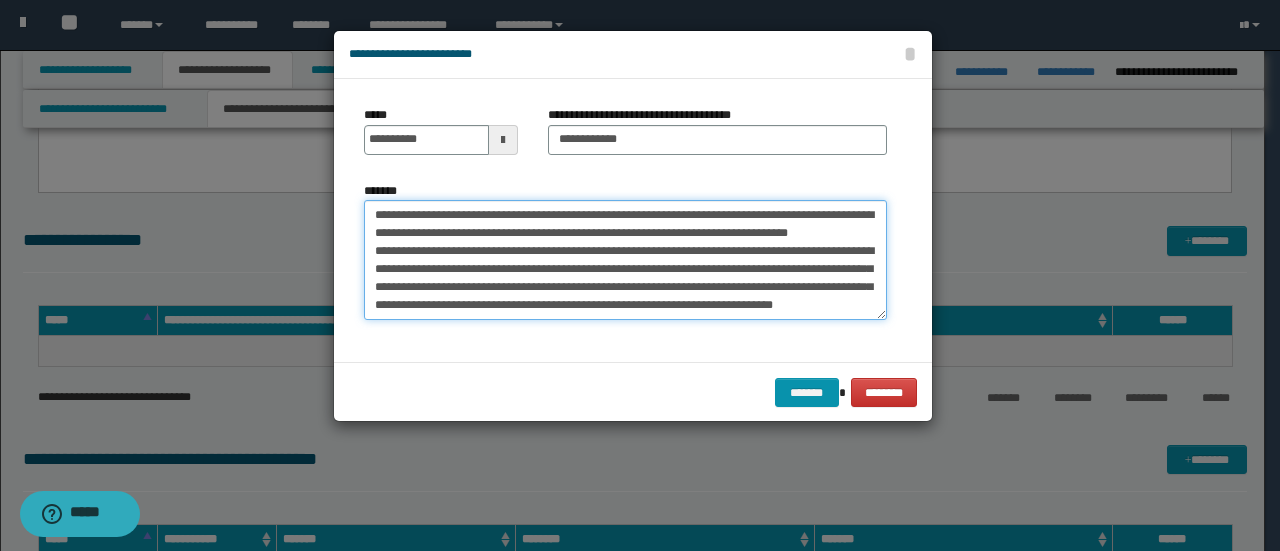 click on "**********" at bounding box center [625, 259] 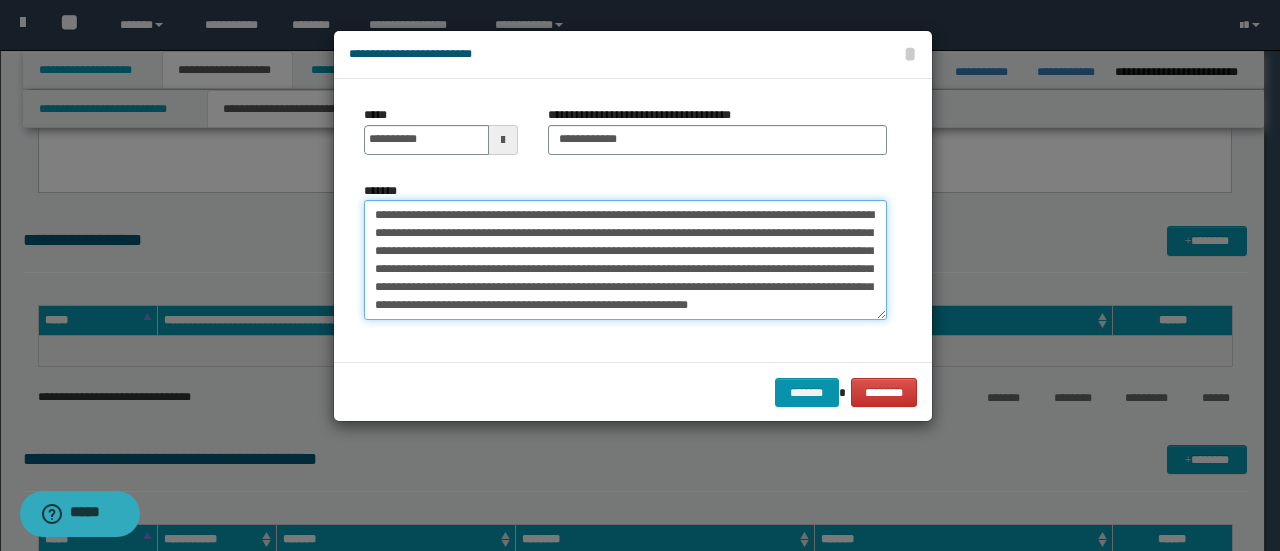drag, startPoint x: 761, startPoint y: 254, endPoint x: 416, endPoint y: 250, distance: 345.0232 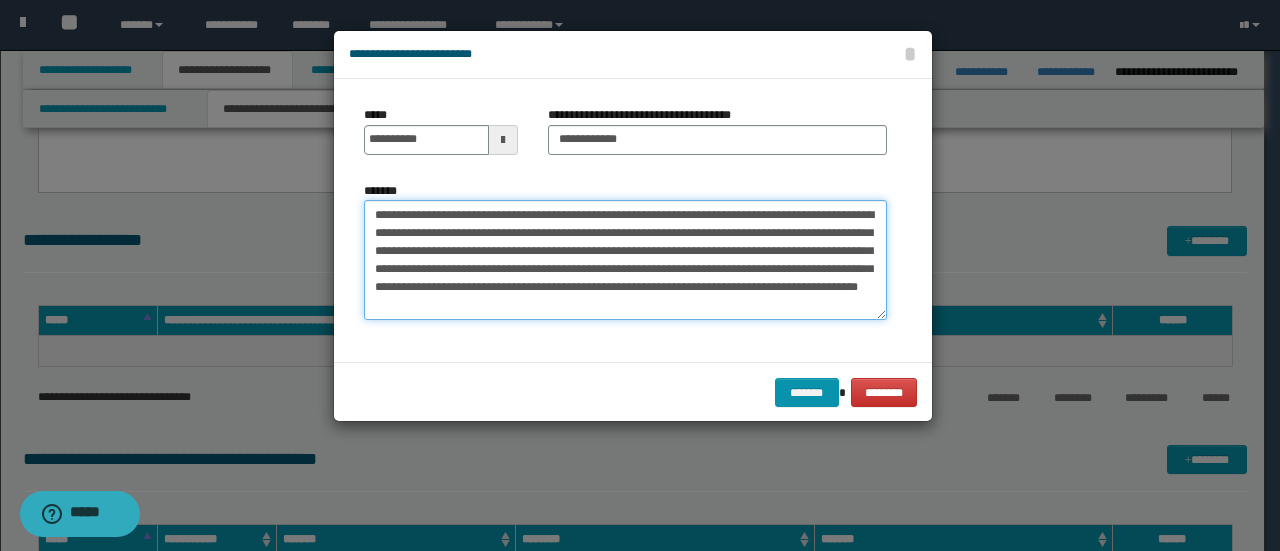 scroll, scrollTop: 36, scrollLeft: 0, axis: vertical 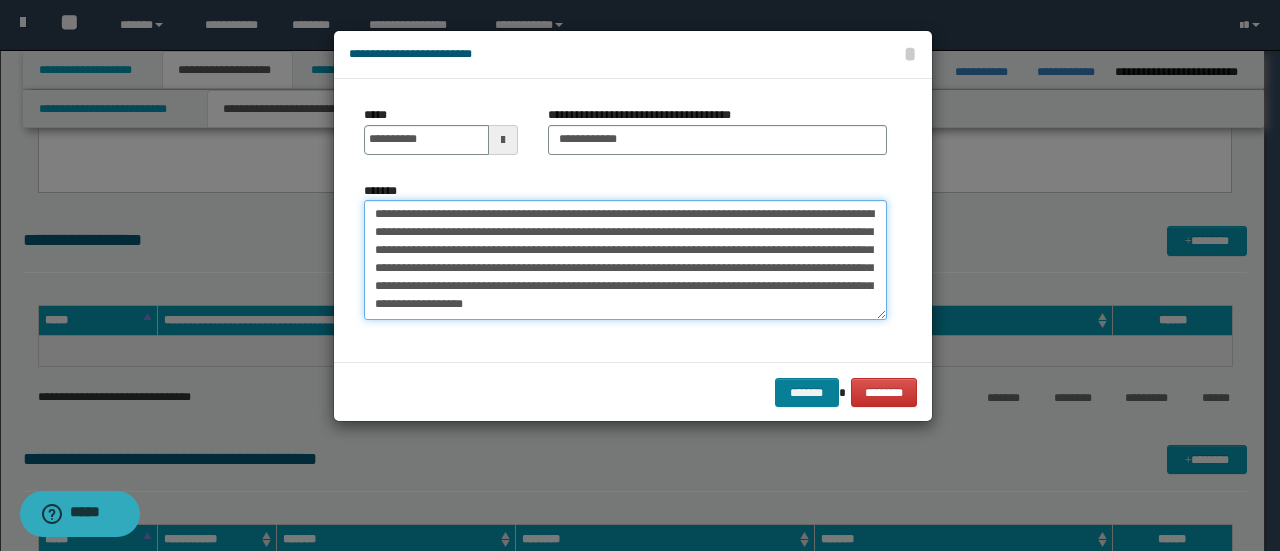 type on "**********" 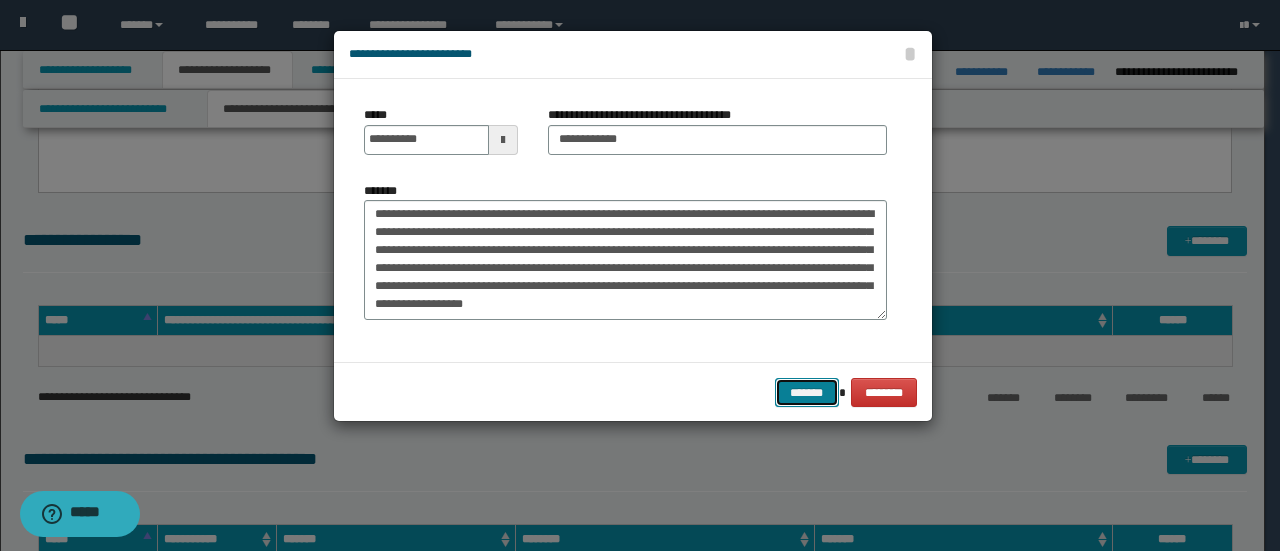 click on "*******" at bounding box center [807, 392] 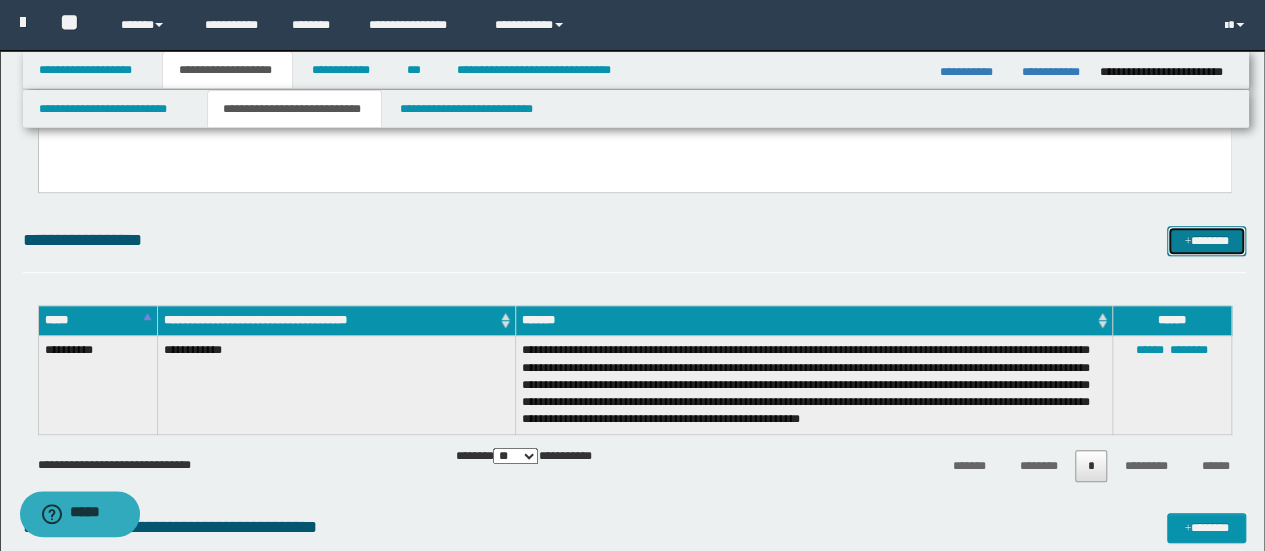 click on "*******" at bounding box center (1206, 240) 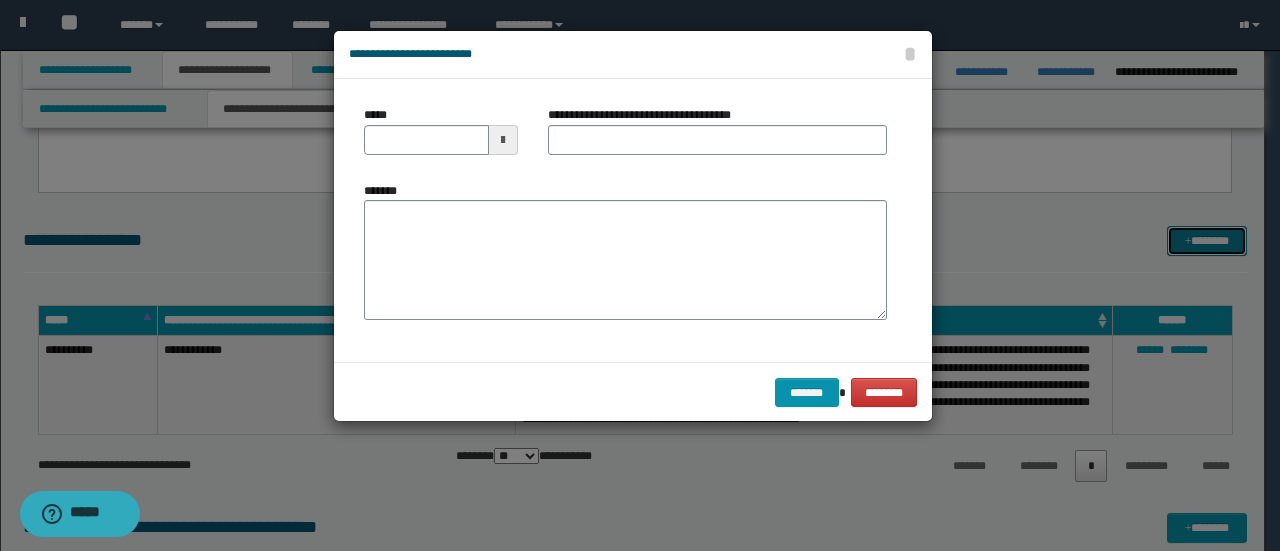scroll, scrollTop: 0, scrollLeft: 0, axis: both 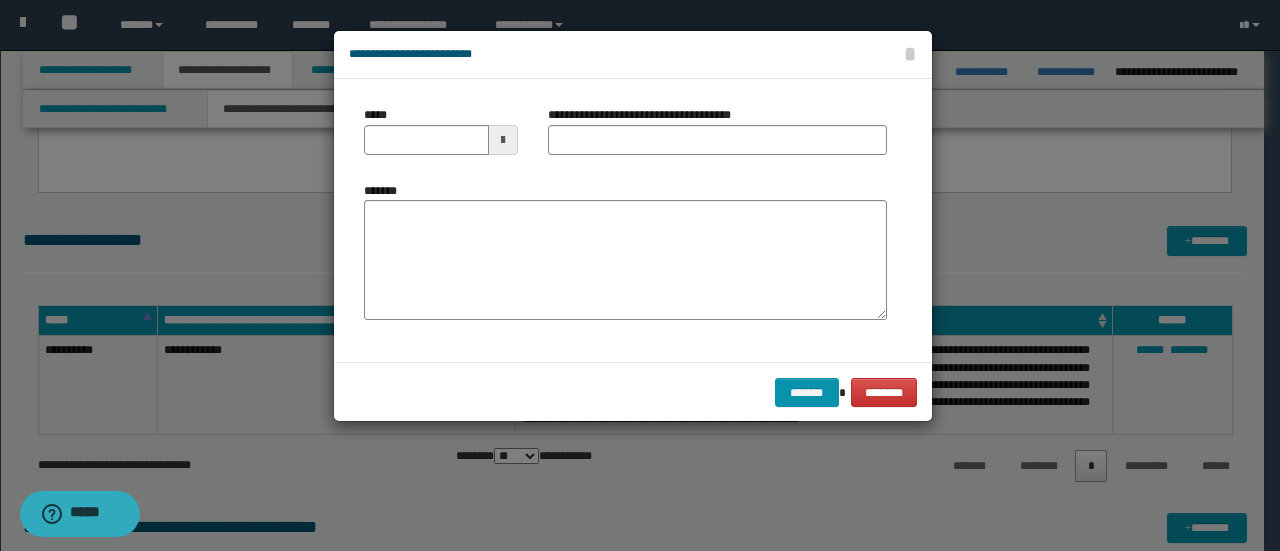 drag, startPoint x: 495, startPoint y: 140, endPoint x: 514, endPoint y: 149, distance: 21.023796 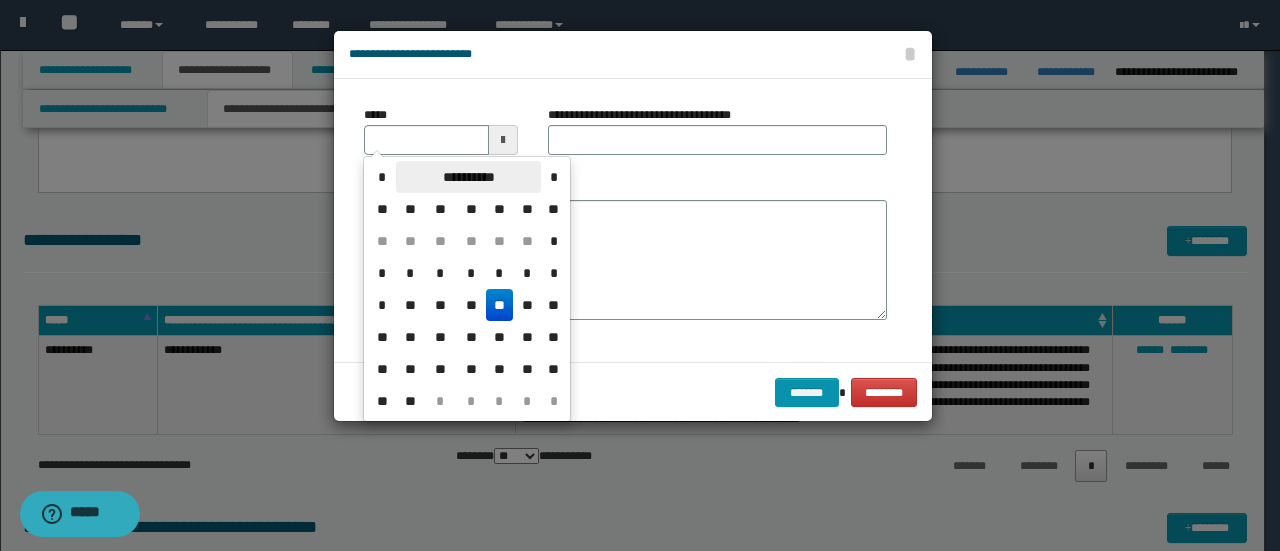 click on "**********" at bounding box center (468, 177) 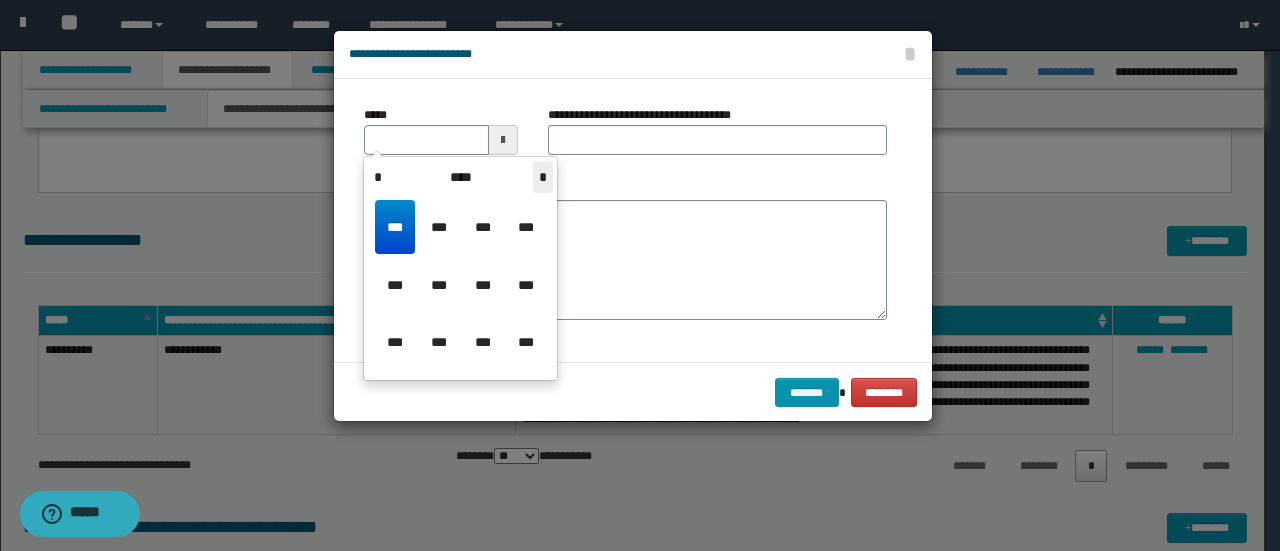click on "*" at bounding box center (543, 177) 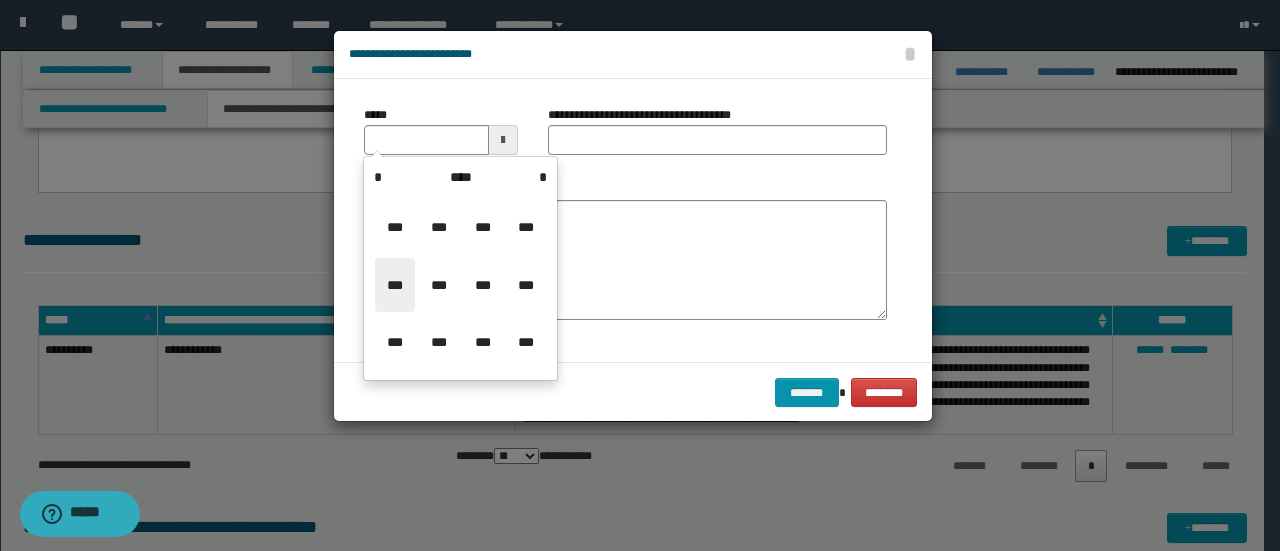 click on "***" at bounding box center (395, 285) 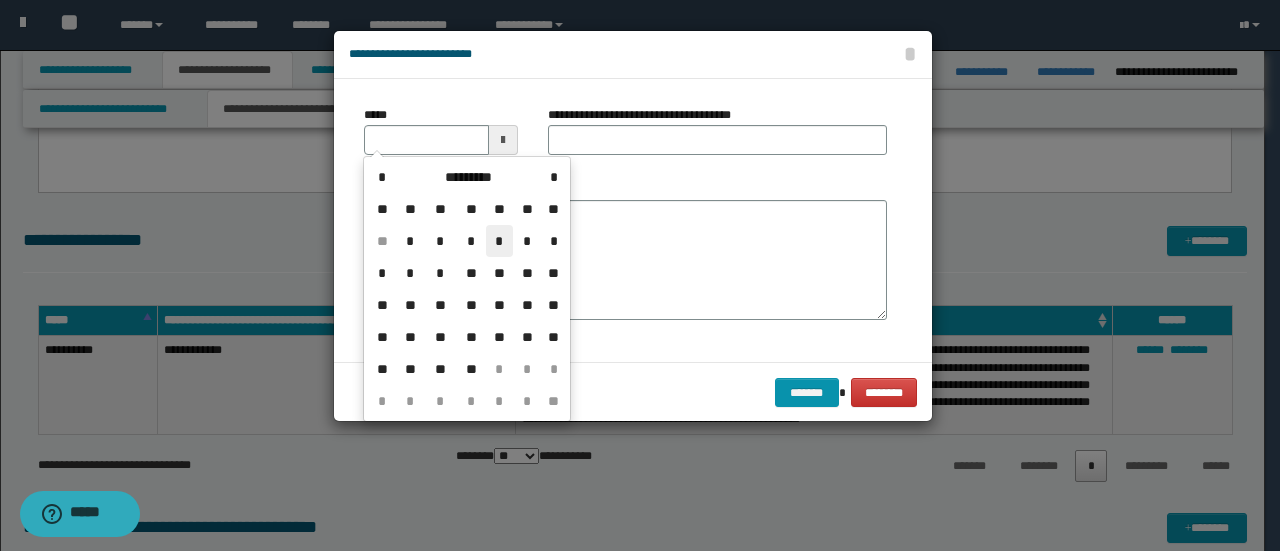 click on "*" at bounding box center (500, 241) 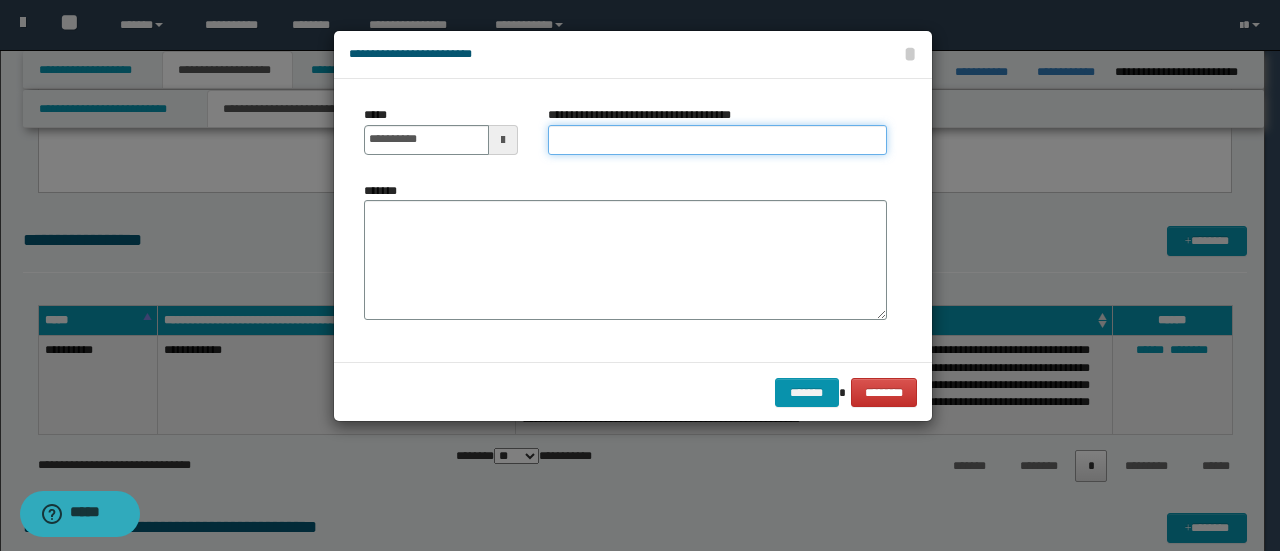 click on "**********" at bounding box center (717, 140) 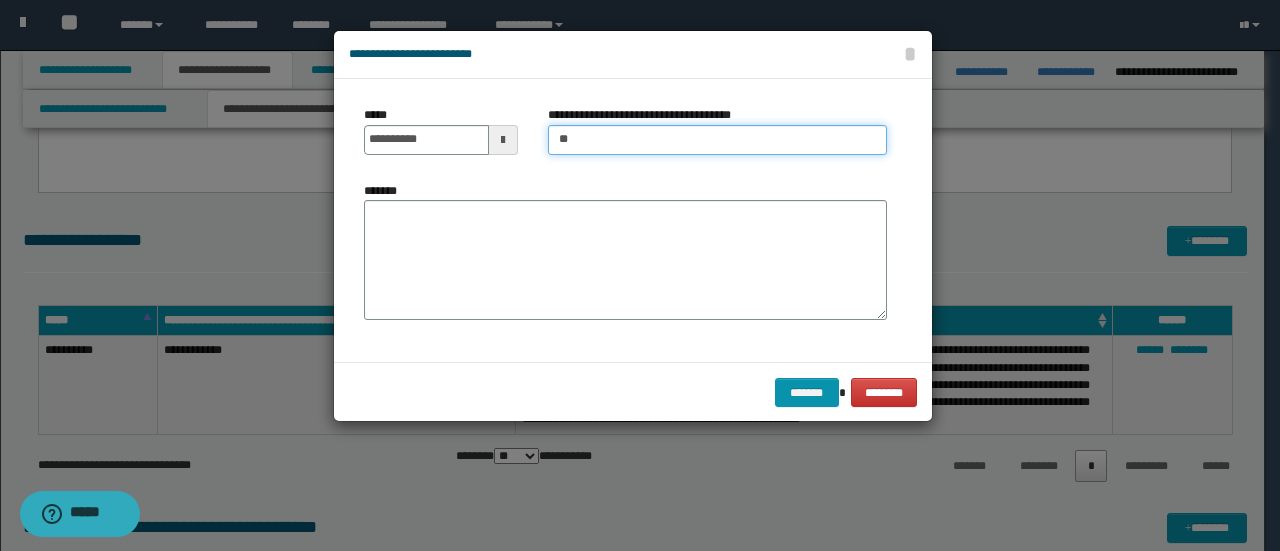 type on "**********" 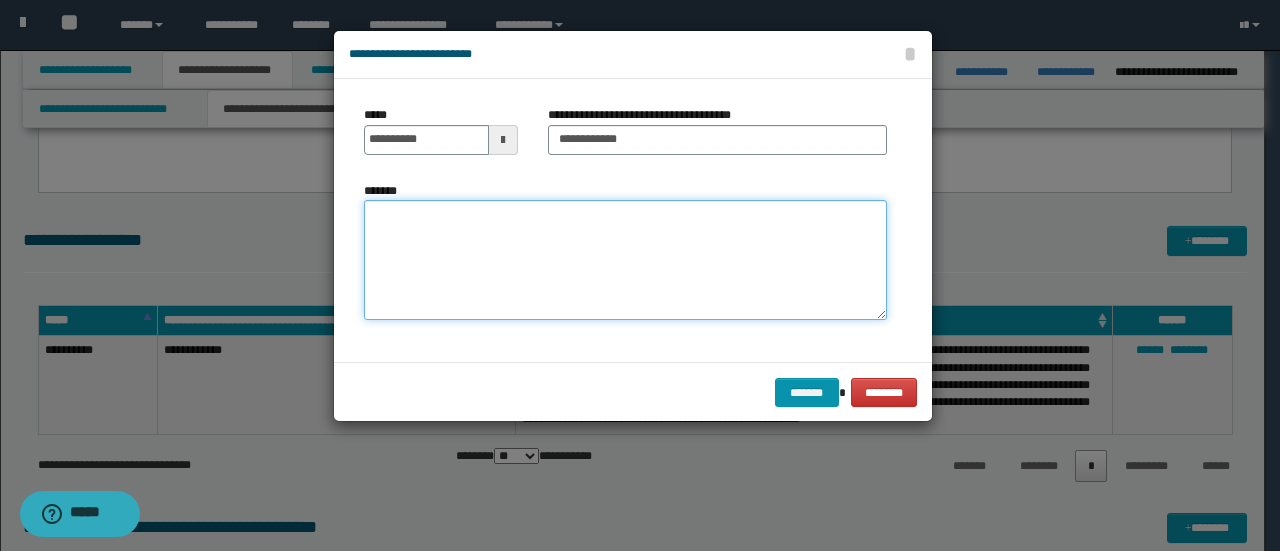 click on "*******" at bounding box center [625, 259] 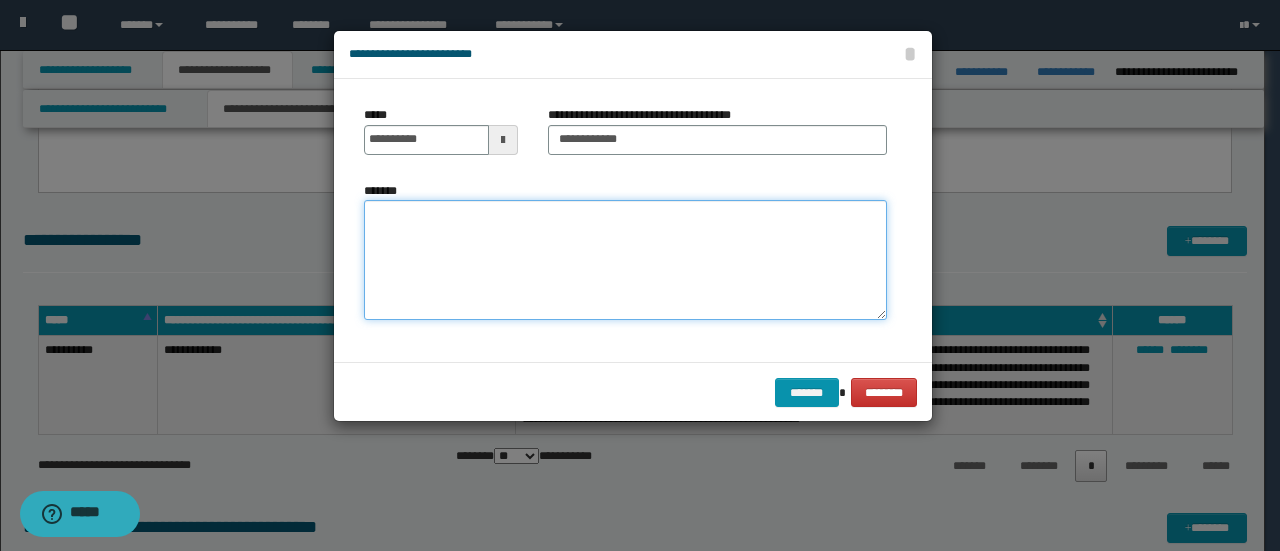 paste on "**********" 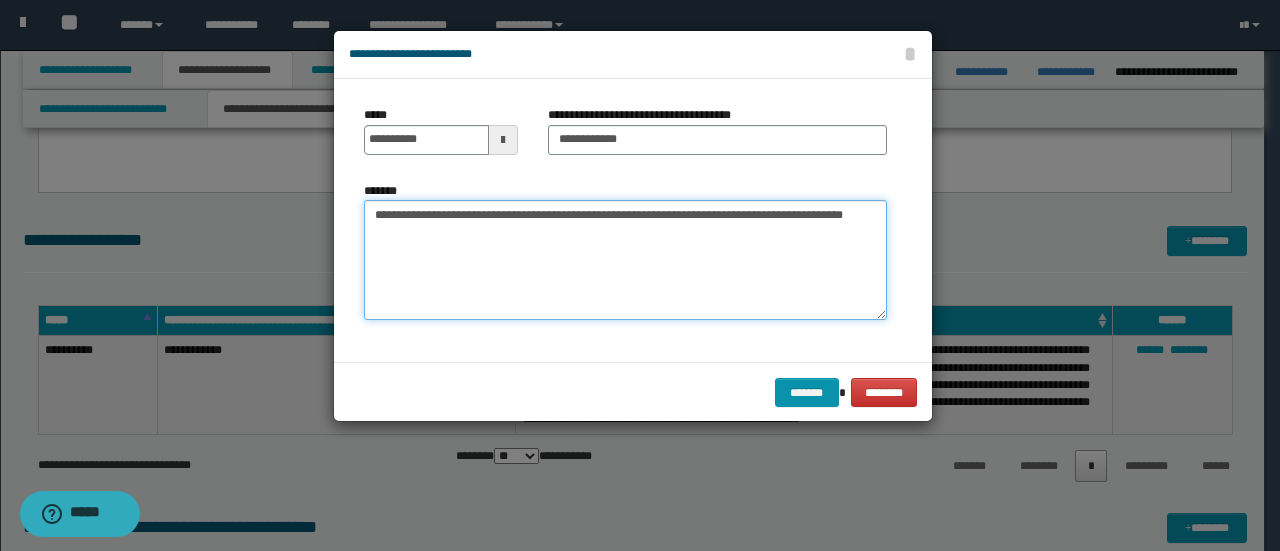 click on "**********" at bounding box center (625, 259) 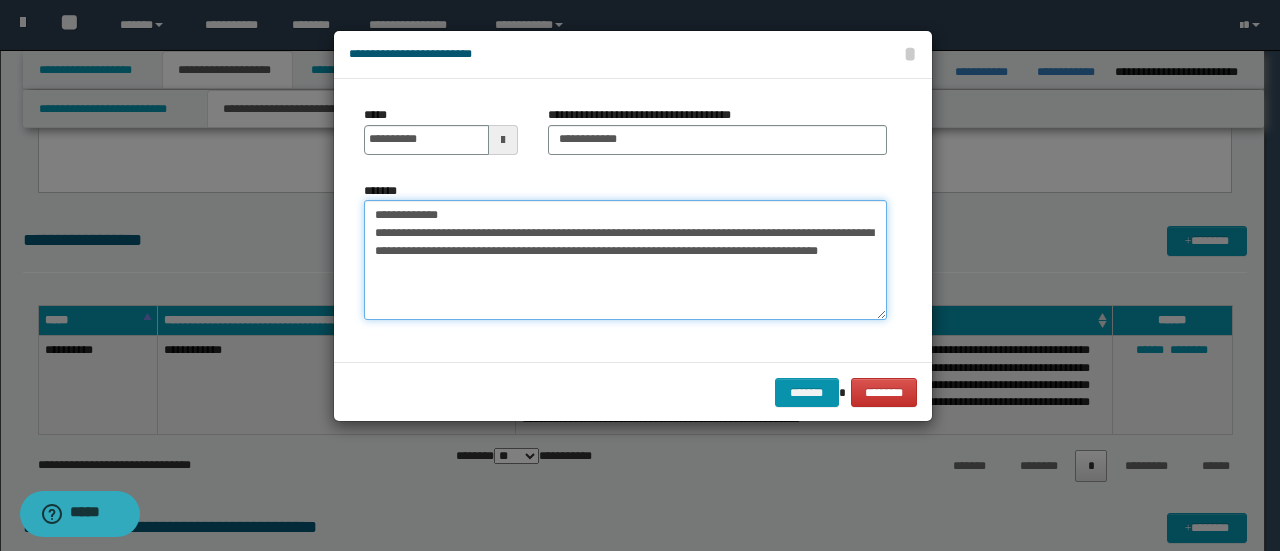 drag, startPoint x: 499, startPoint y: 274, endPoint x: 373, endPoint y: 256, distance: 127.27922 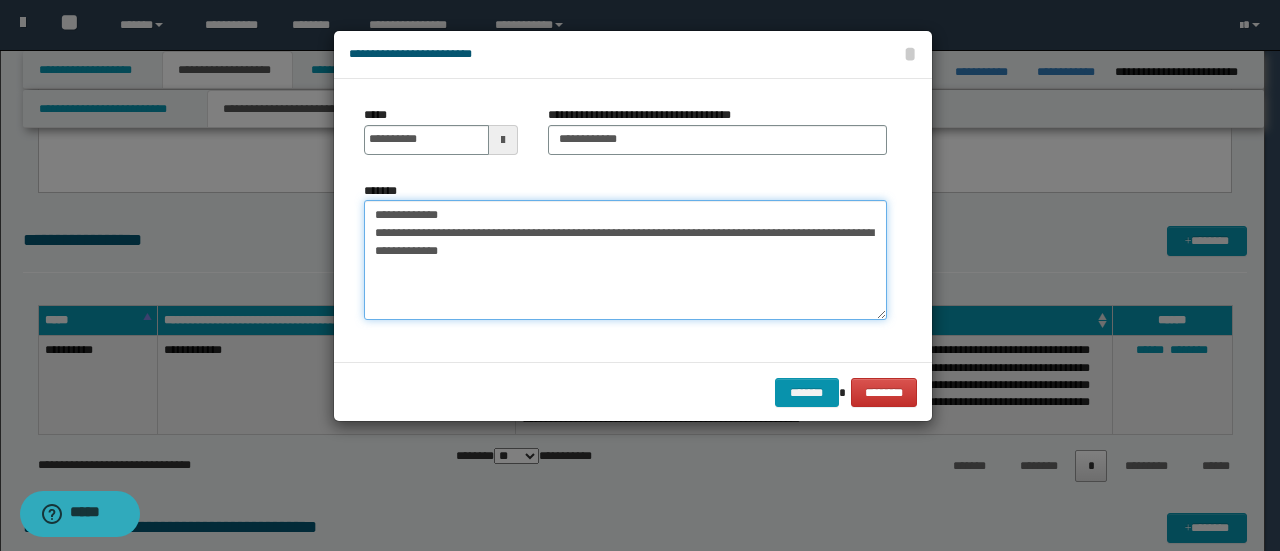 paste on "**********" 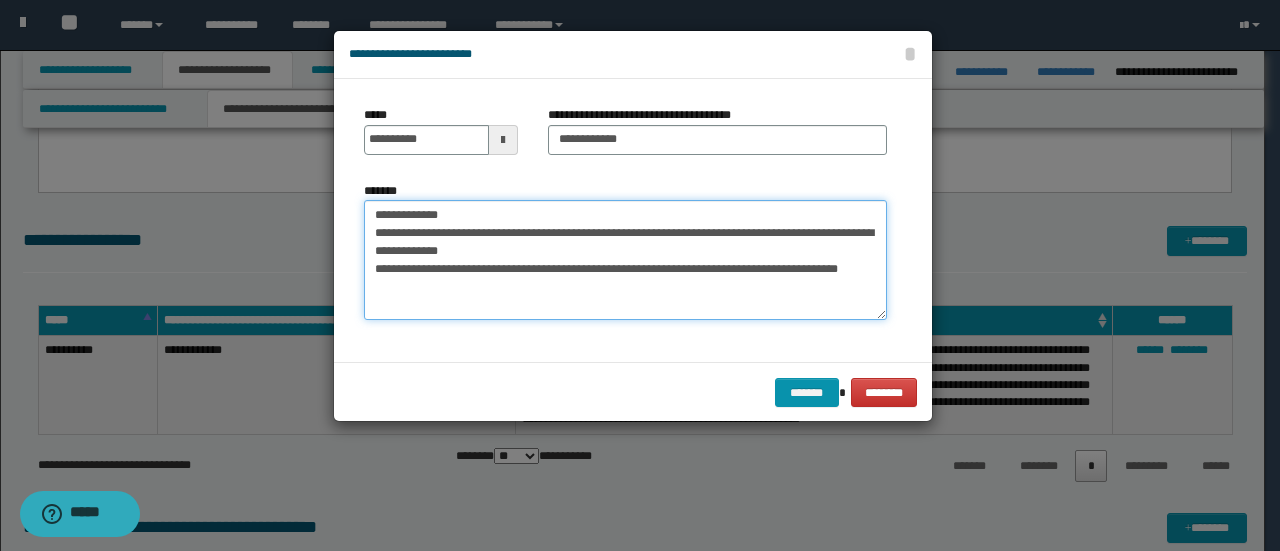 click on "**********" at bounding box center [625, 259] 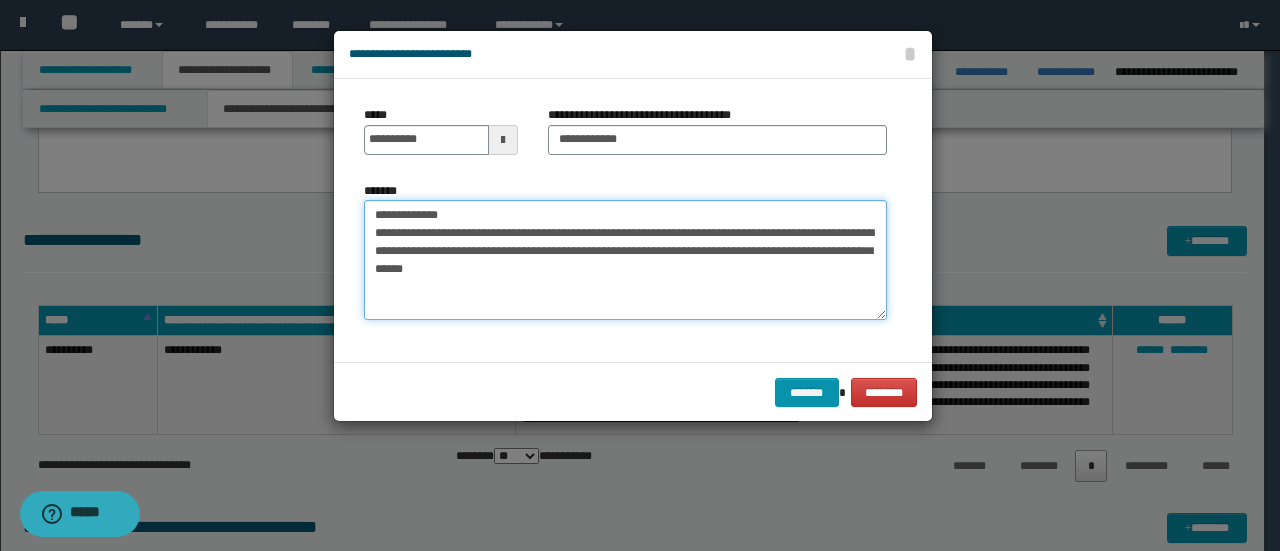 click on "**********" at bounding box center (625, 259) 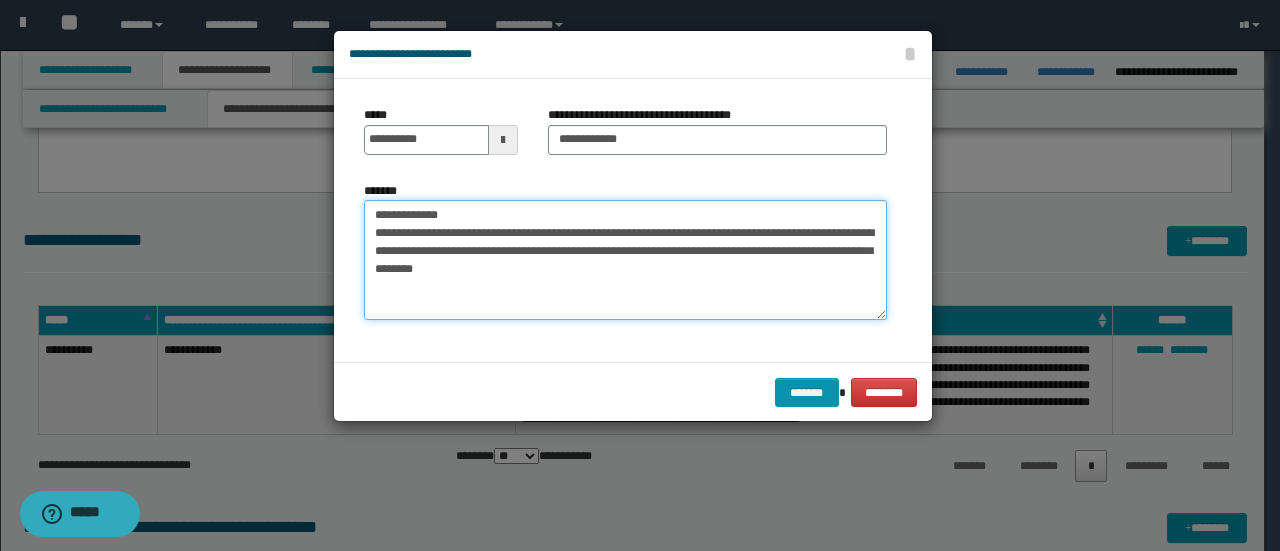 paste on "**********" 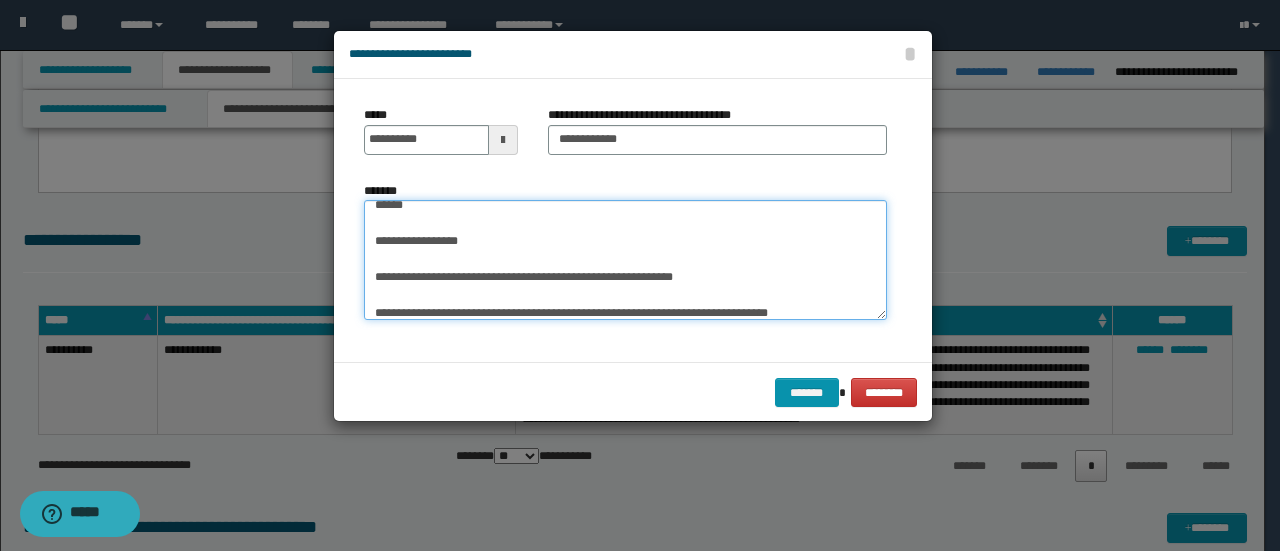scroll, scrollTop: 0, scrollLeft: 0, axis: both 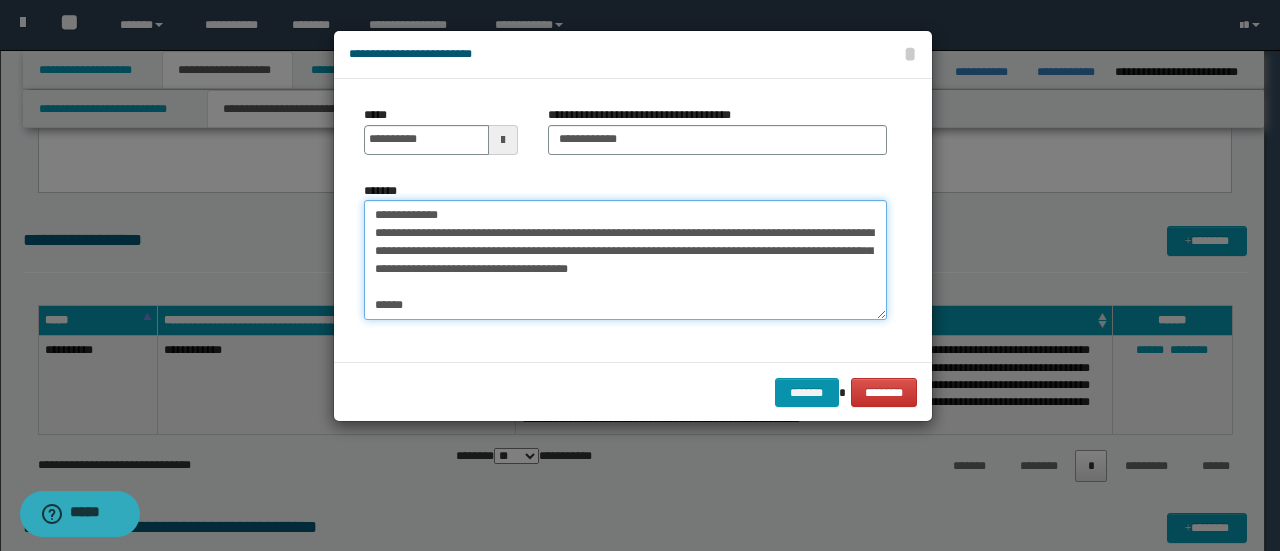 click on "**********" at bounding box center (625, 259) 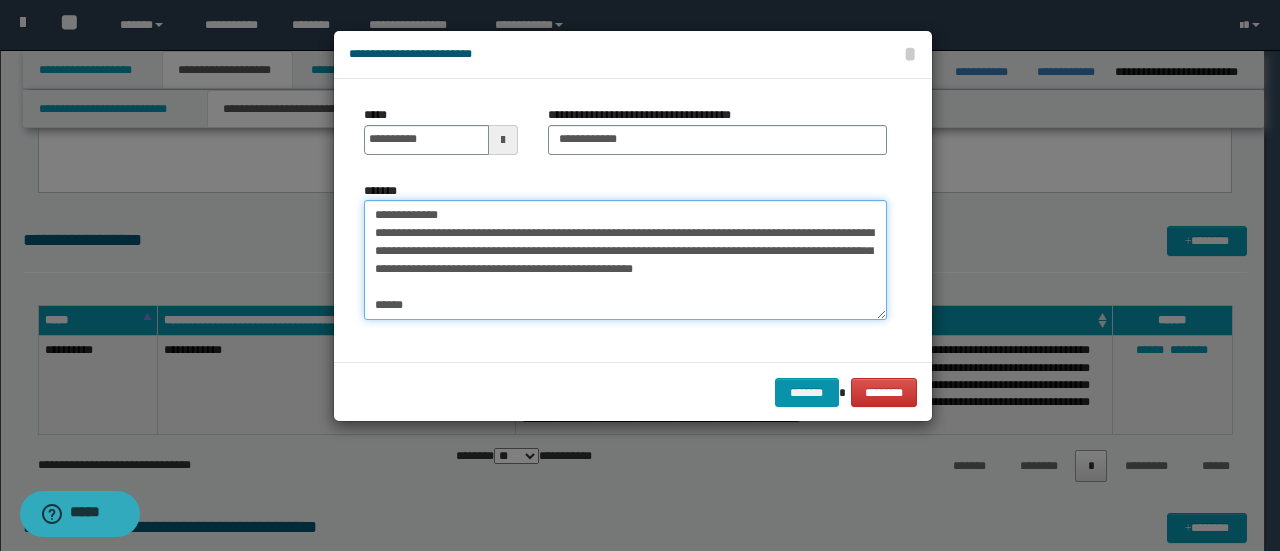 click on "**********" at bounding box center (625, 259) 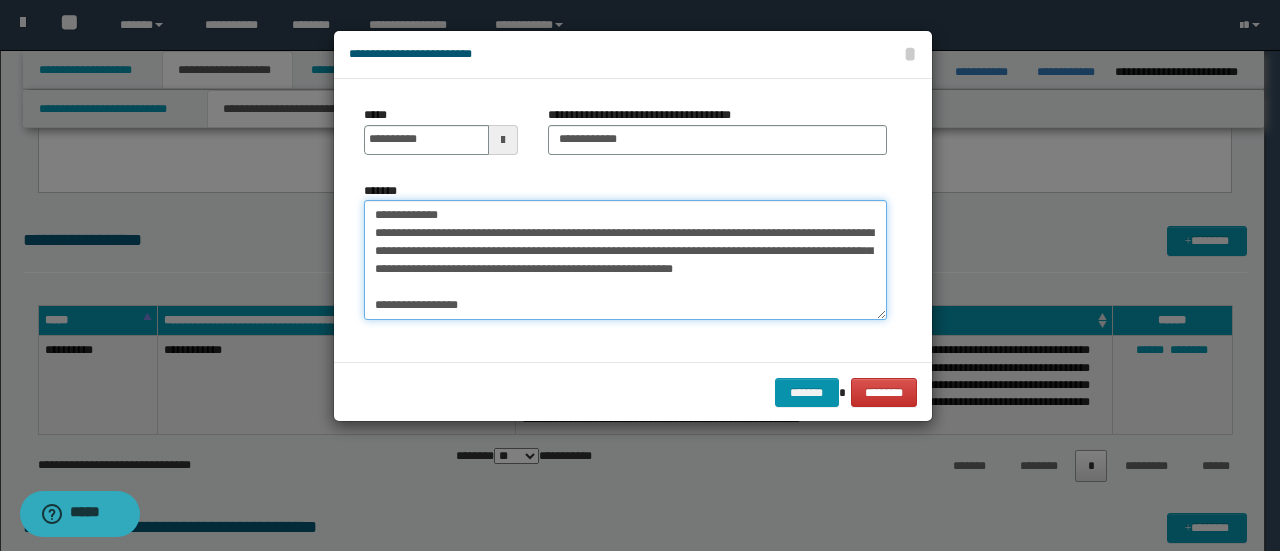click on "**********" at bounding box center (625, 259) 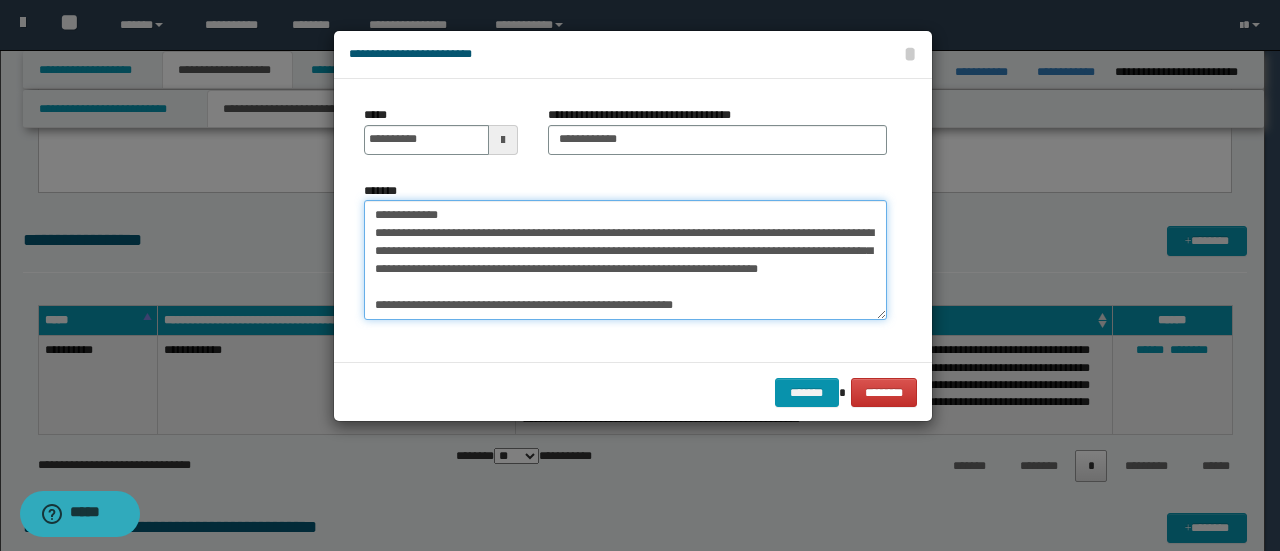 click on "**********" at bounding box center [625, 259] 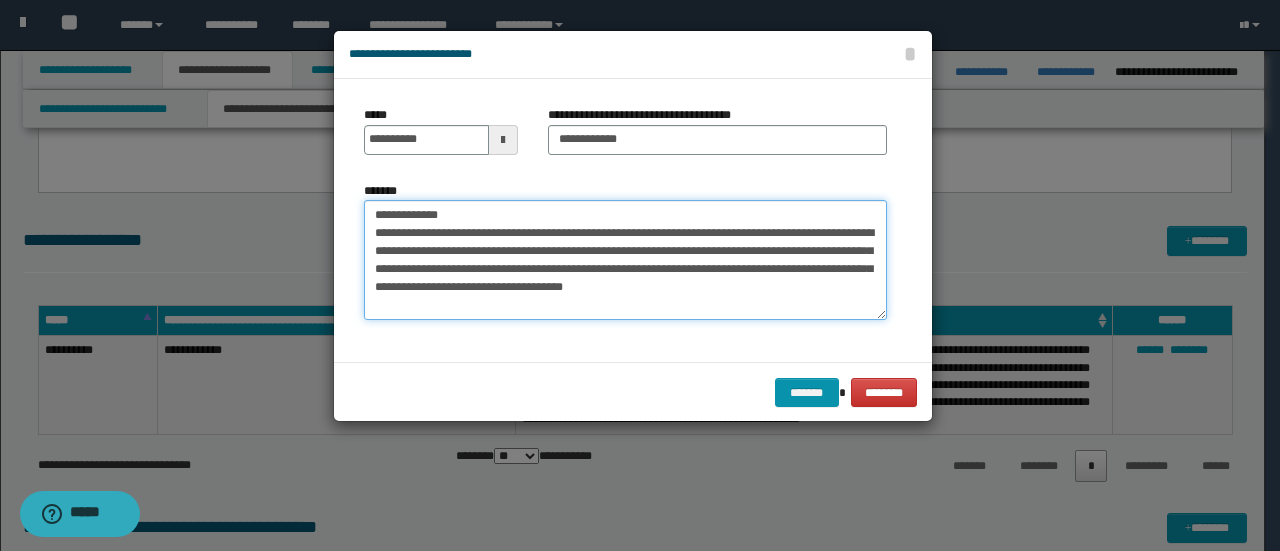 scroll, scrollTop: 40, scrollLeft: 0, axis: vertical 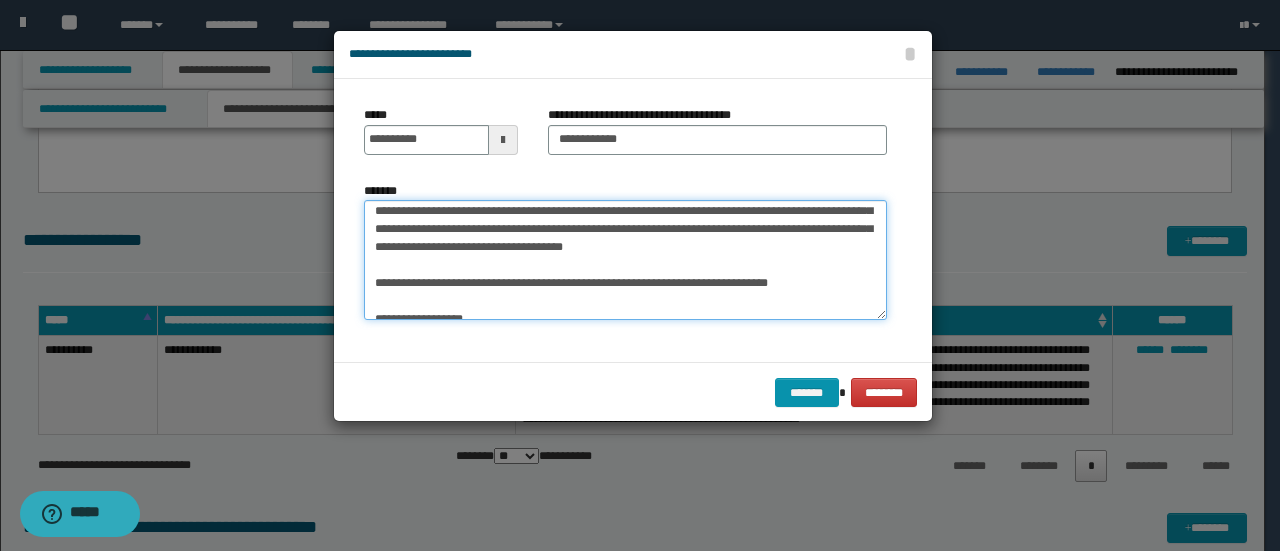 click on "**********" at bounding box center [625, 259] 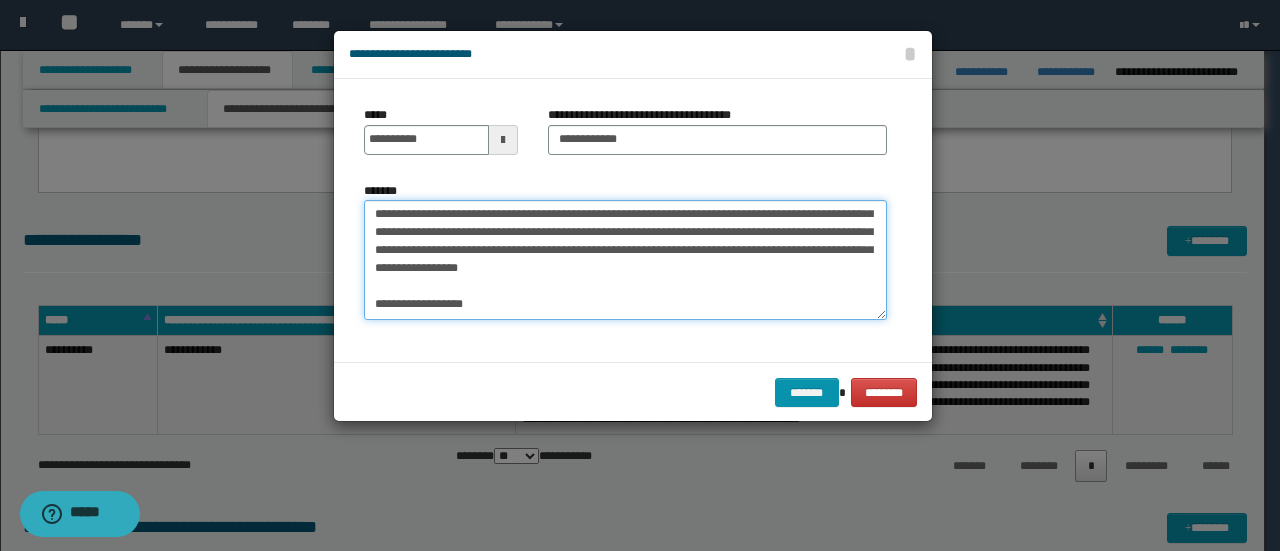 scroll, scrollTop: 22, scrollLeft: 0, axis: vertical 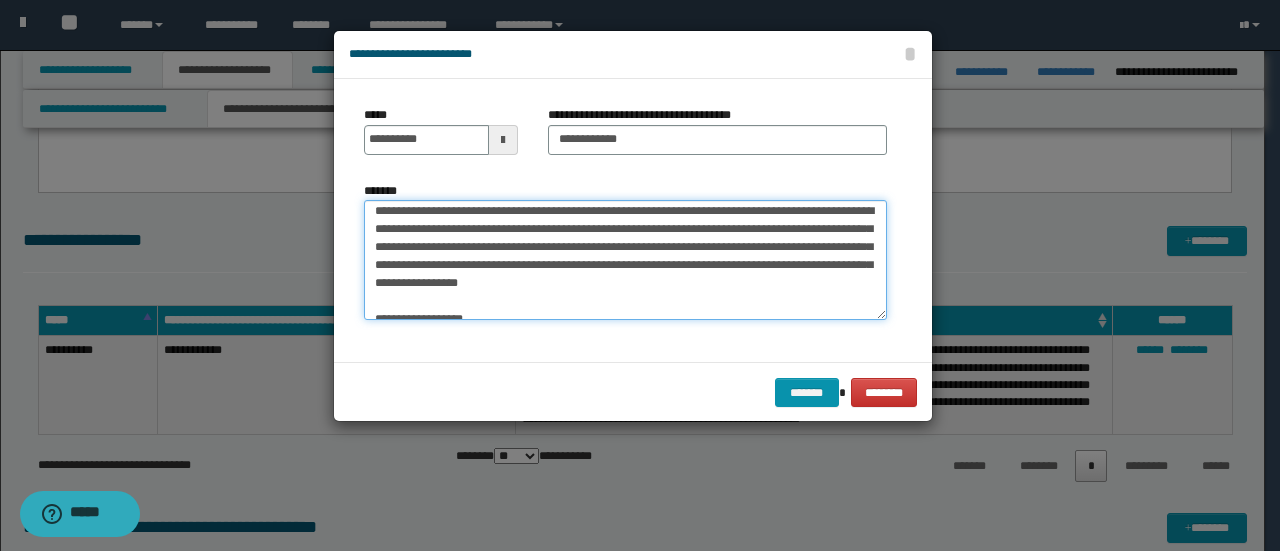 click on "**********" at bounding box center (625, 259) 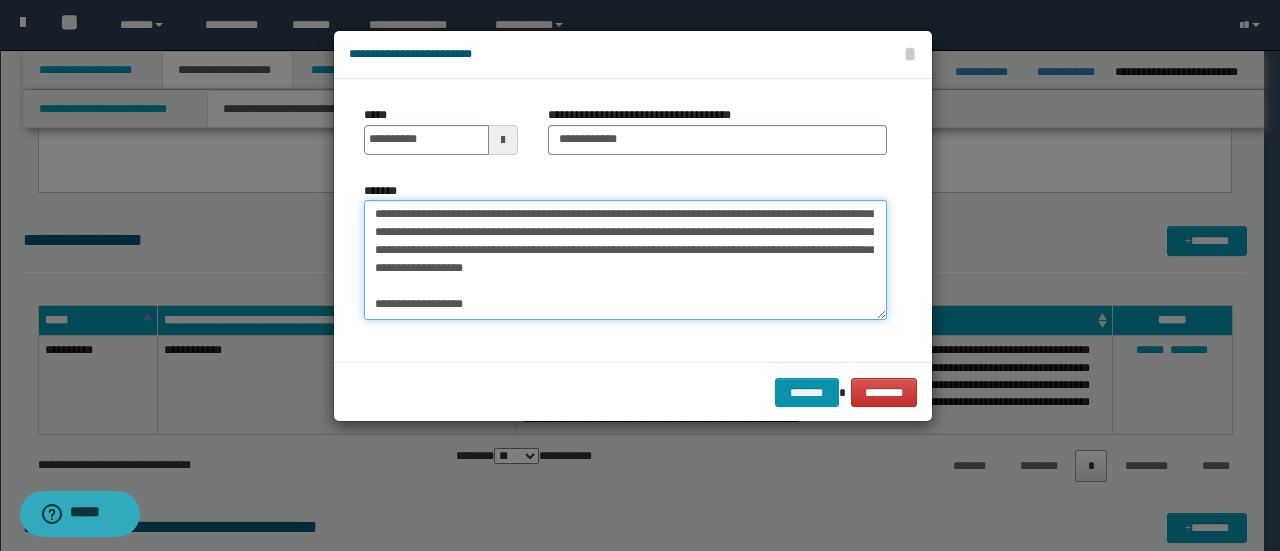scroll, scrollTop: 72, scrollLeft: 0, axis: vertical 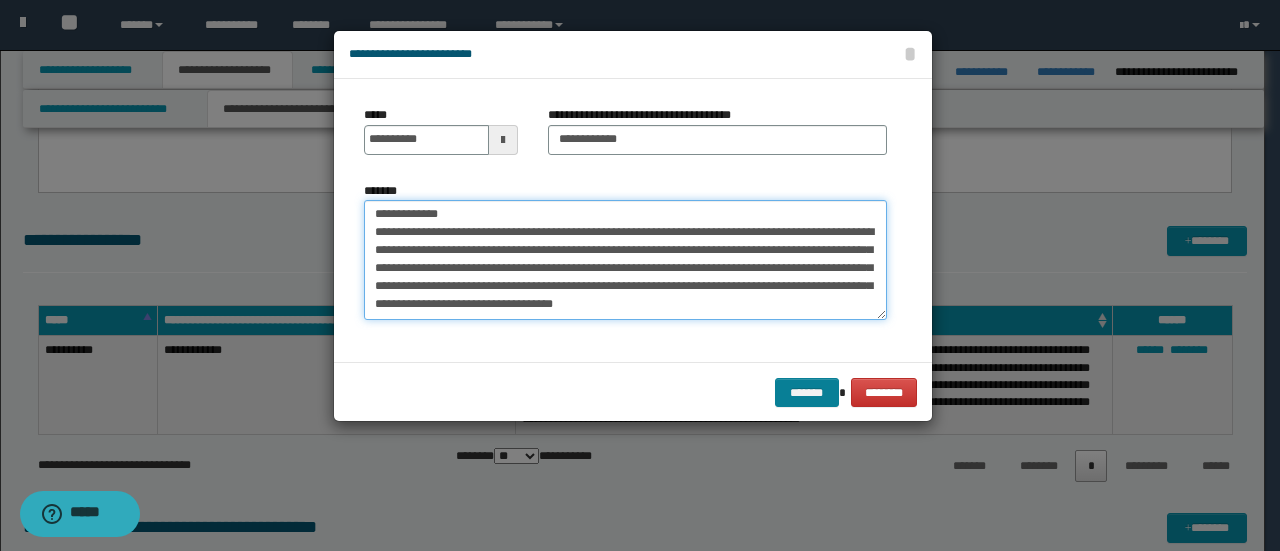 type on "**********" 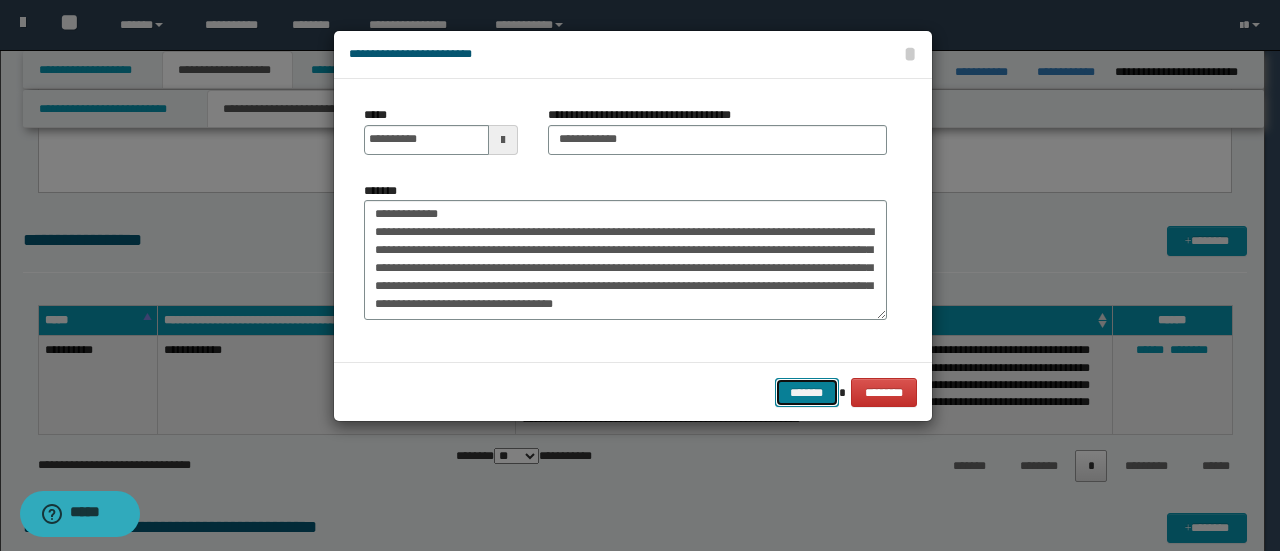 click on "*******" at bounding box center [807, 392] 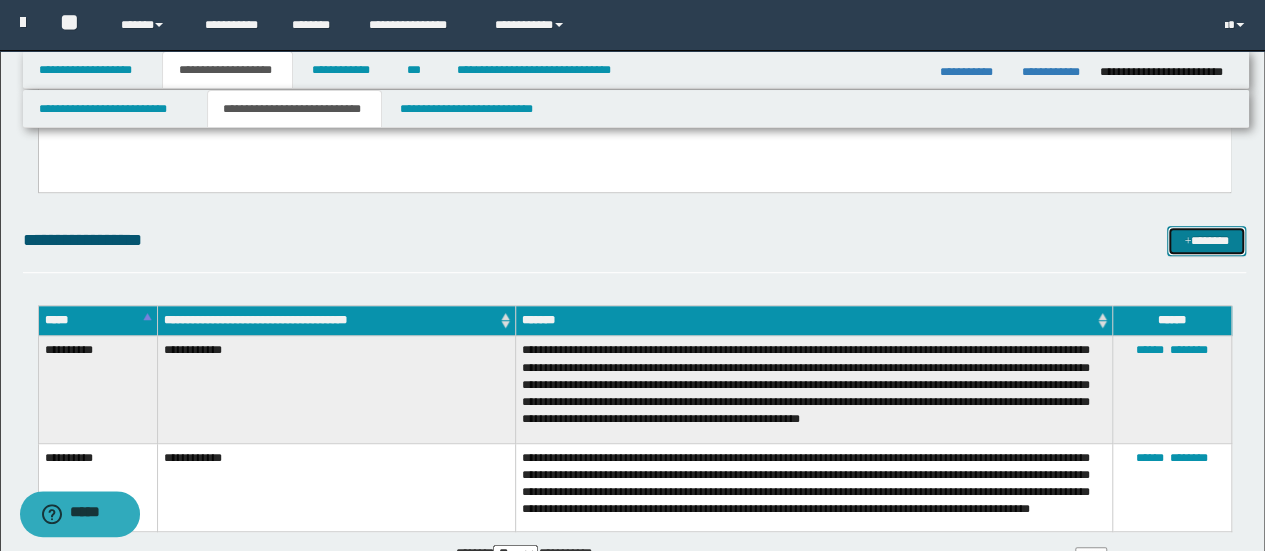 click on "*******" at bounding box center [1206, 240] 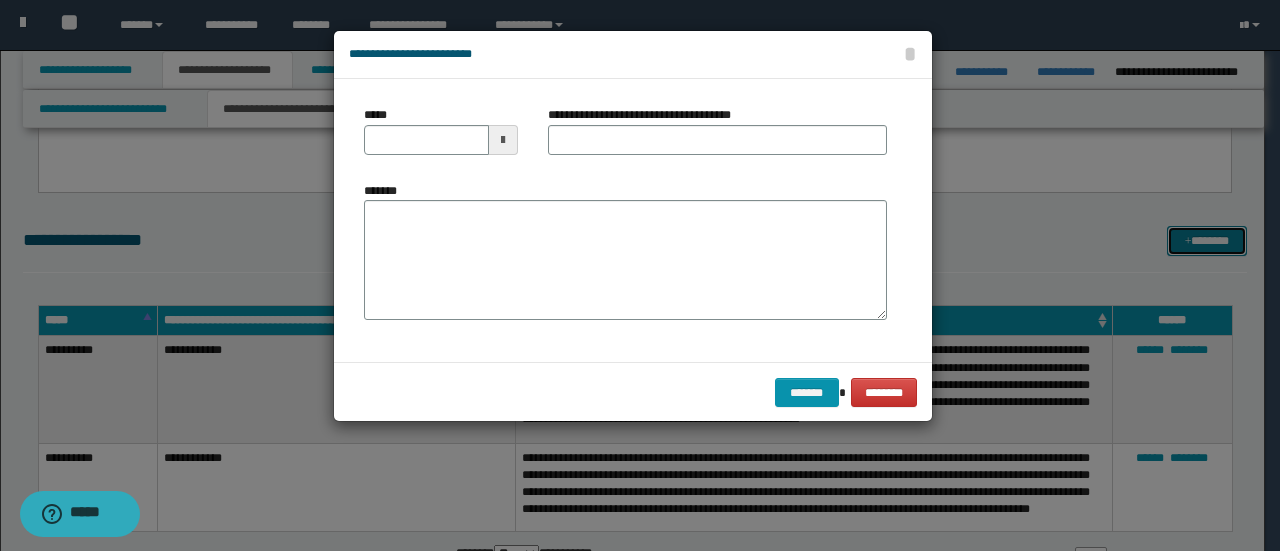scroll, scrollTop: 0, scrollLeft: 0, axis: both 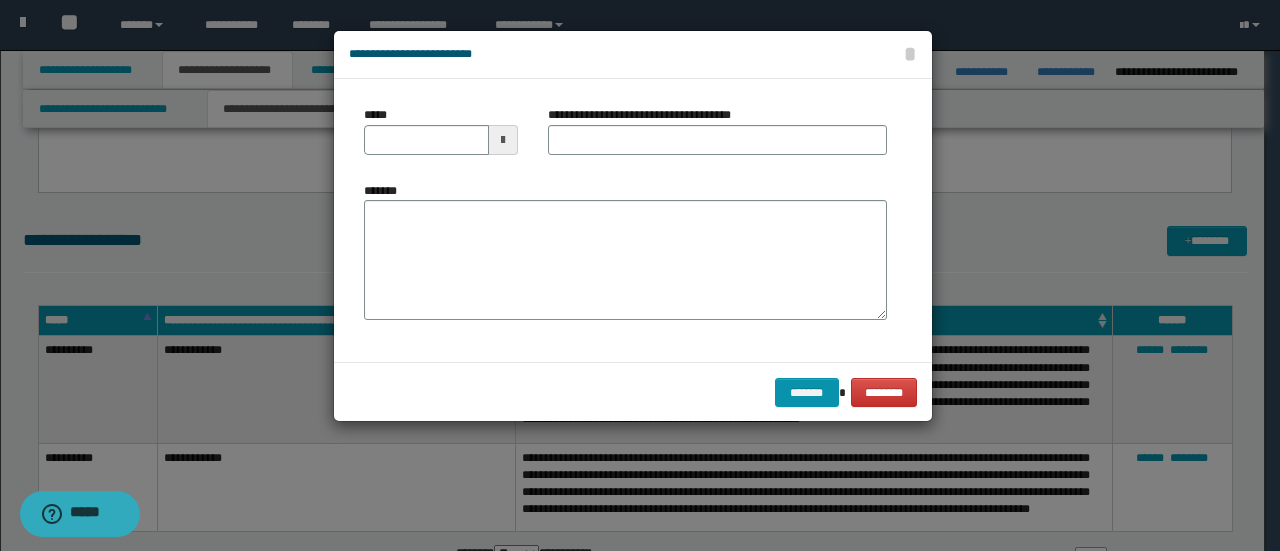 click at bounding box center (503, 140) 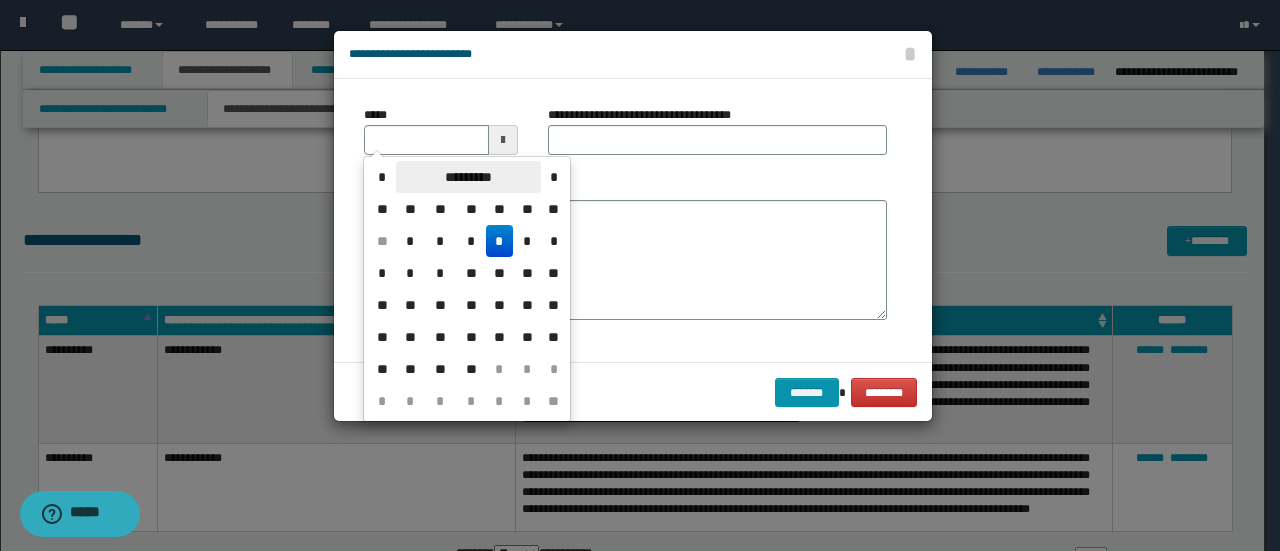 click on "*********" at bounding box center [468, 177] 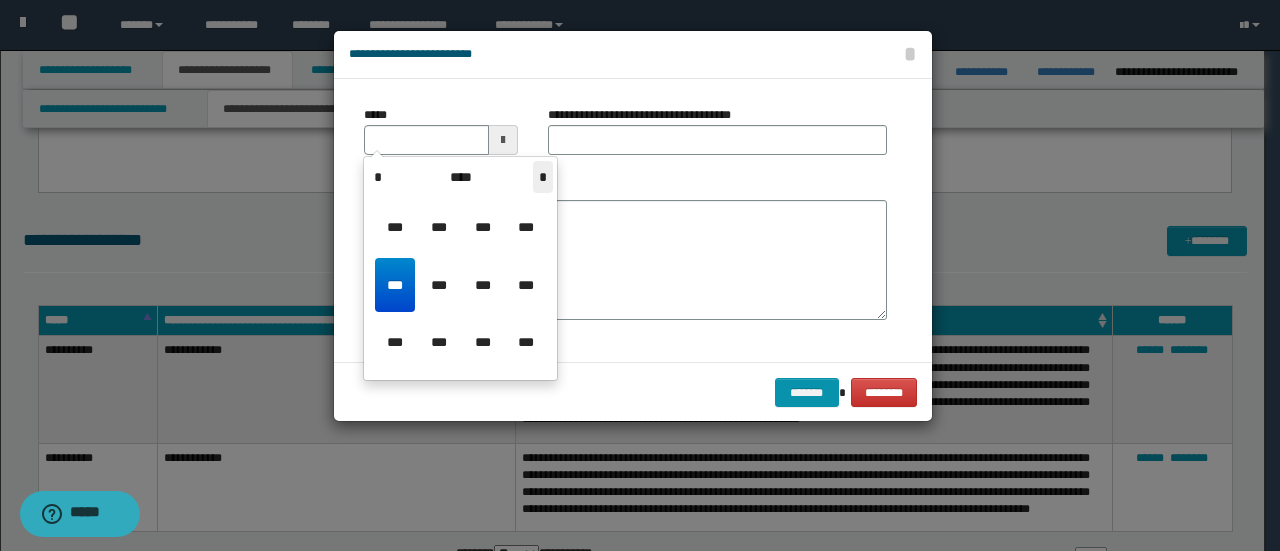 click on "*" at bounding box center (543, 177) 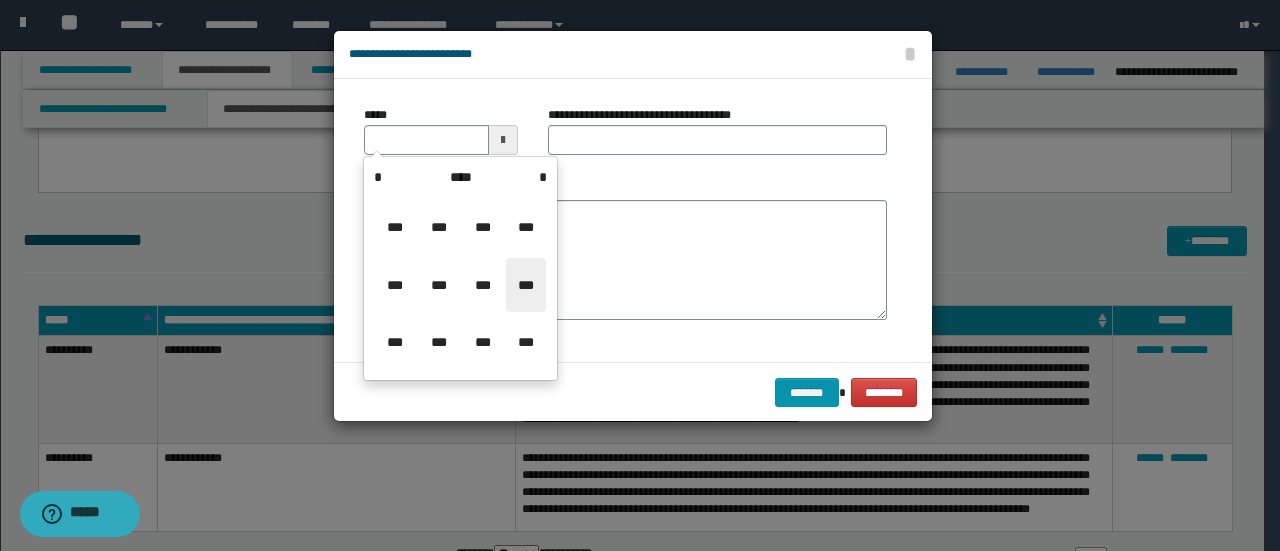 click on "***" at bounding box center [526, 285] 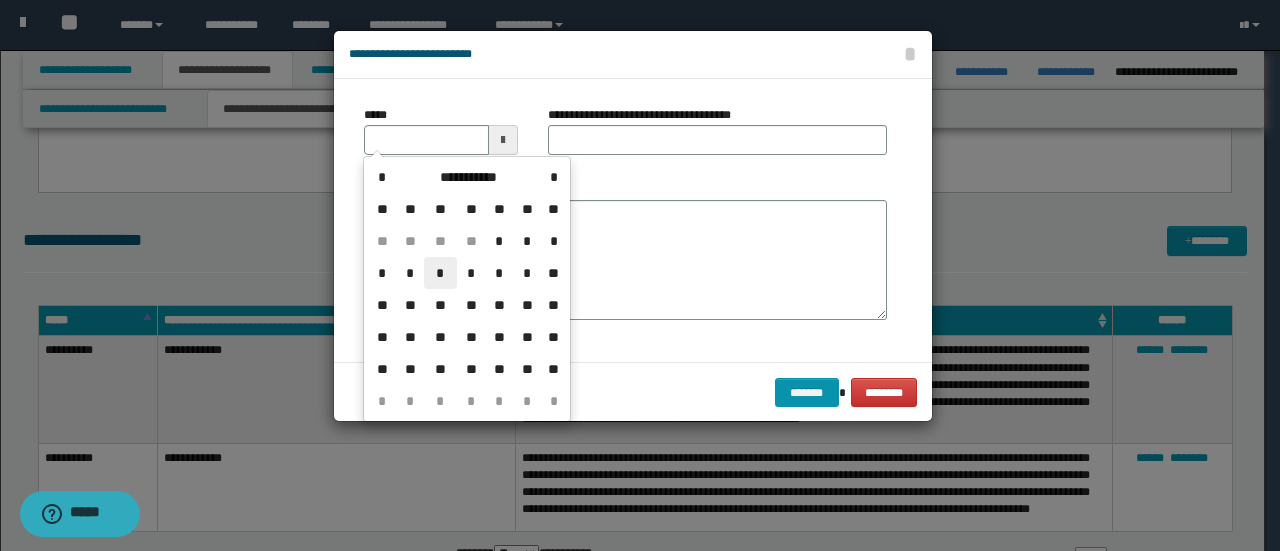 click on "*" at bounding box center (440, 273) 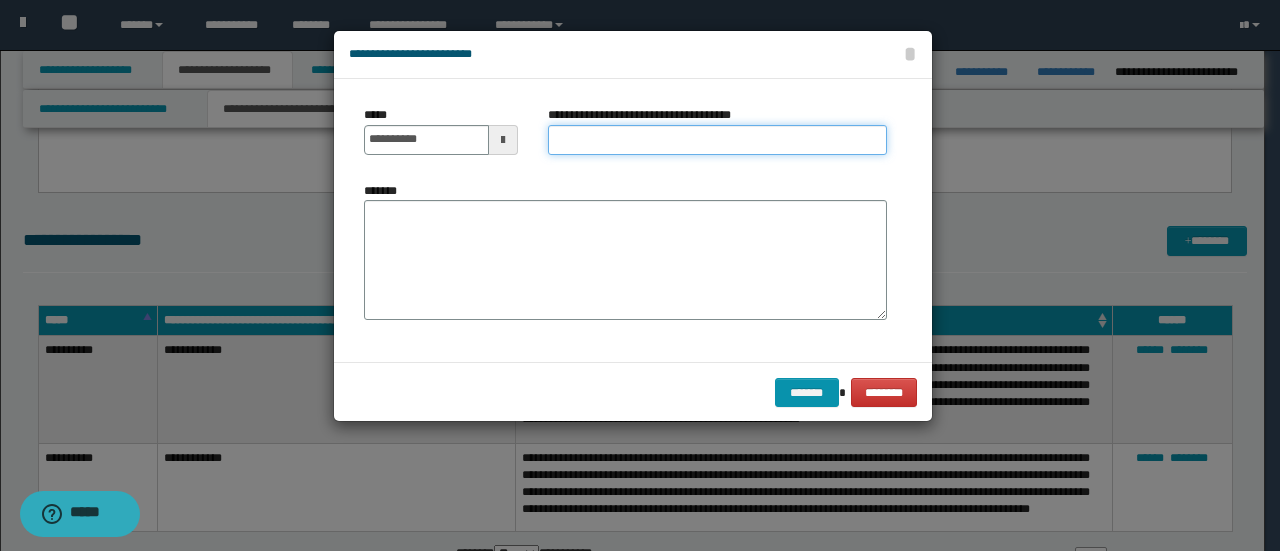click on "**********" at bounding box center [717, 140] 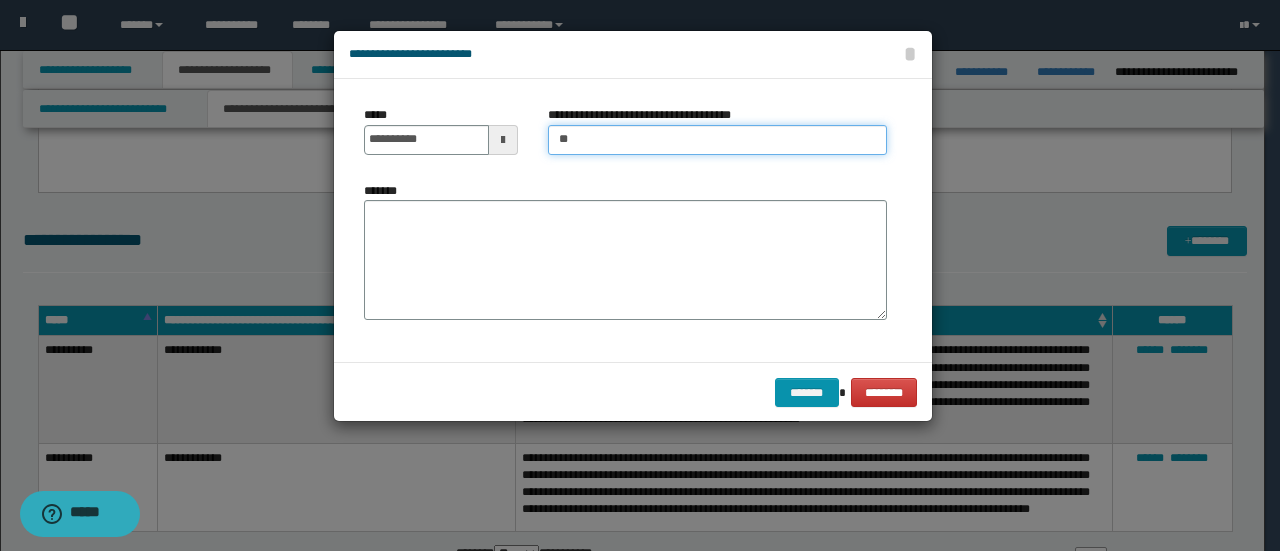 type on "**********" 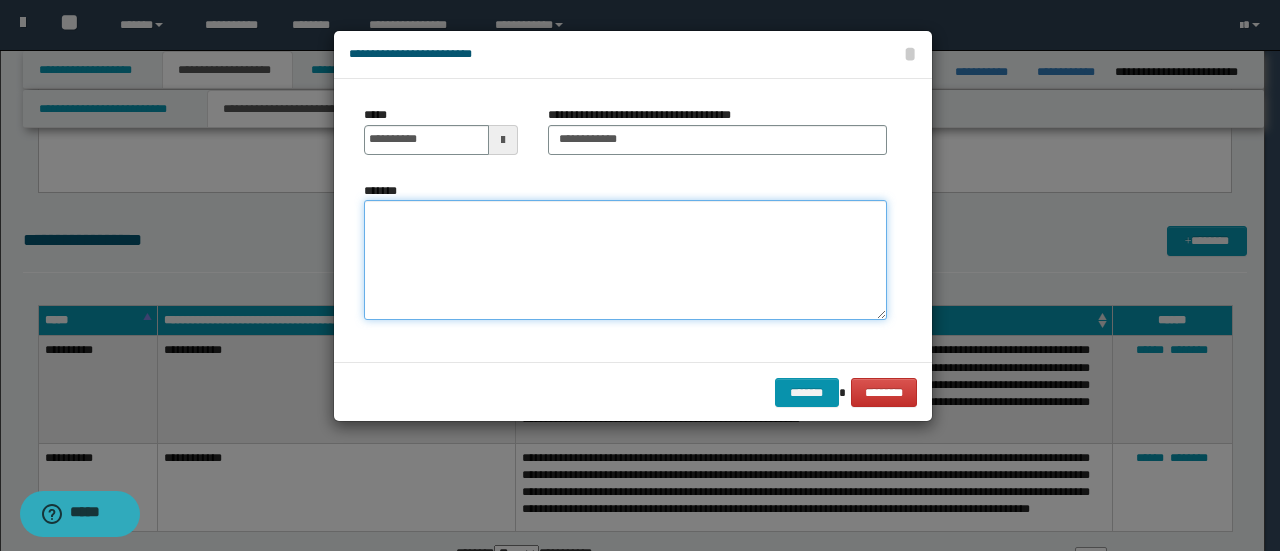 click on "*******" at bounding box center [625, 259] 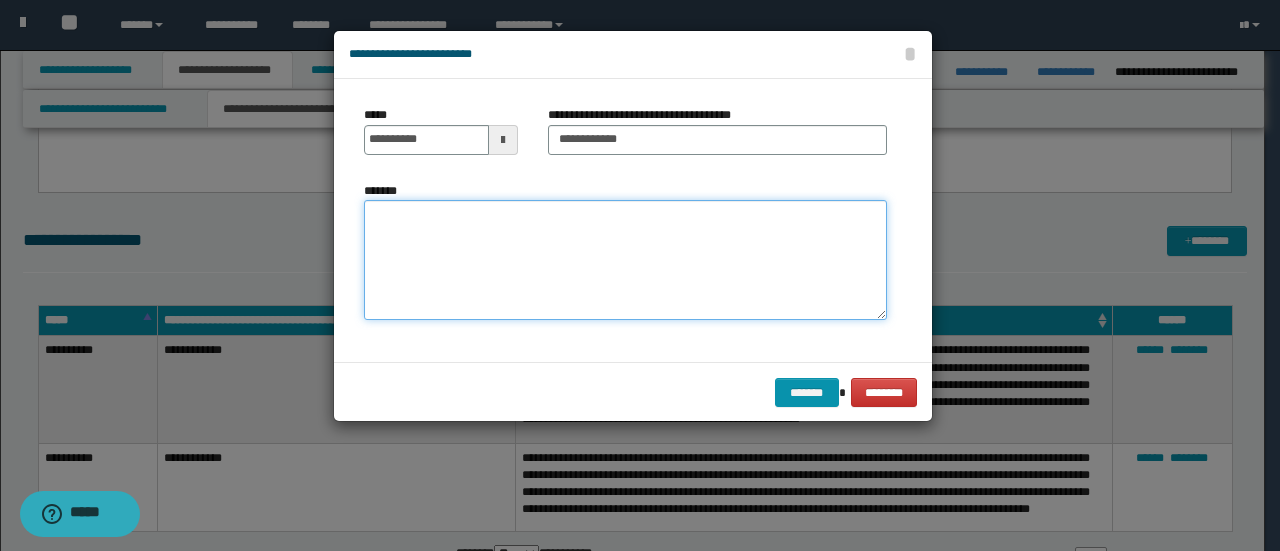 type on "*" 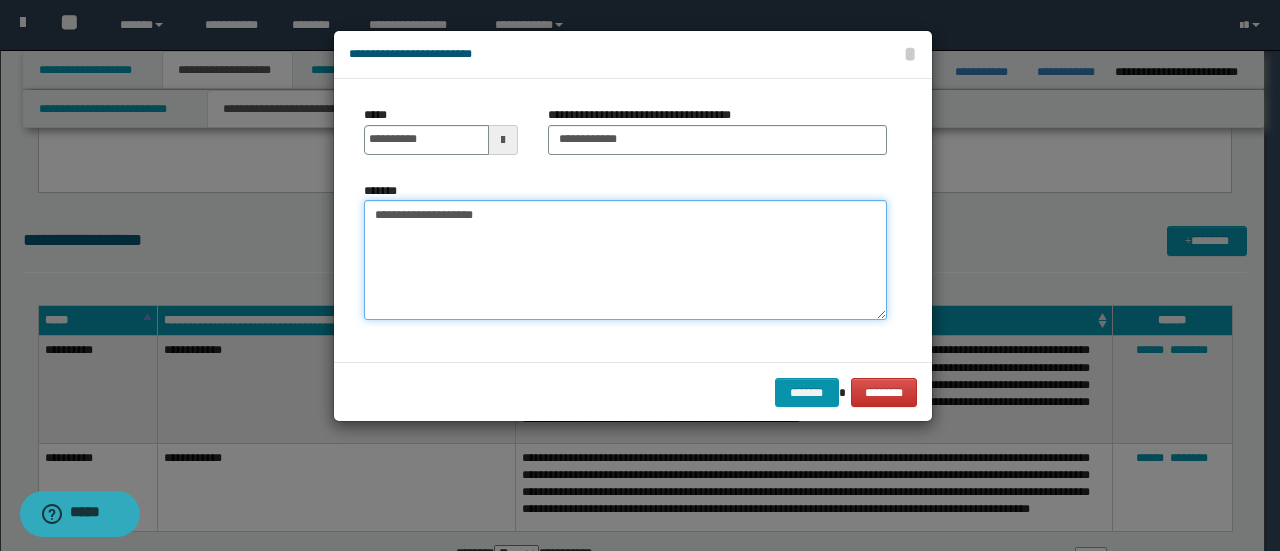 paste on "**********" 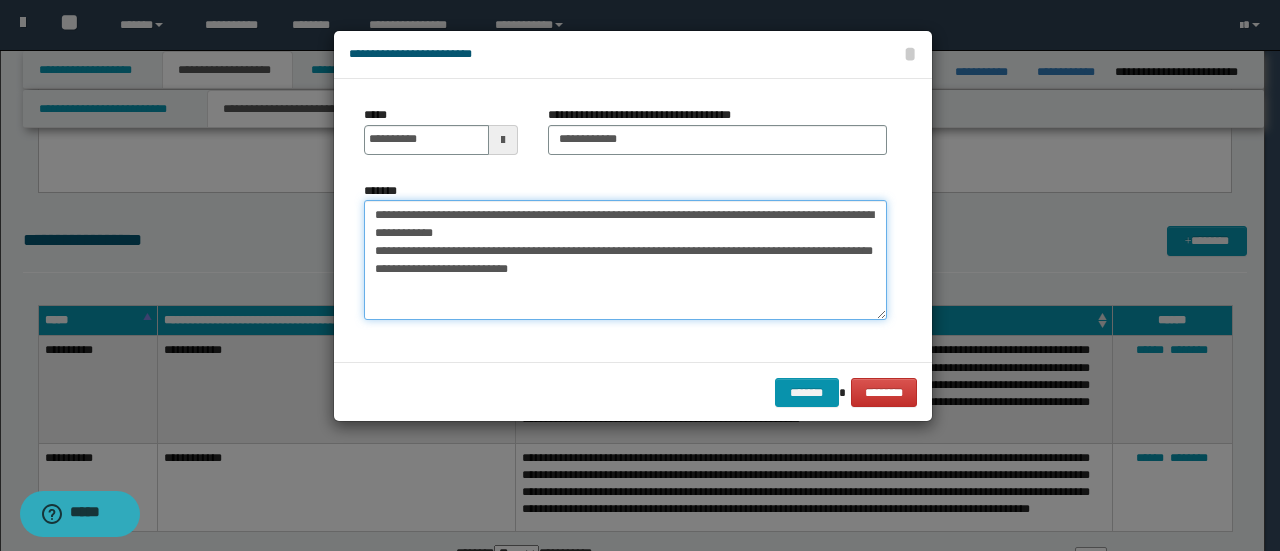 drag, startPoint x: 480, startPoint y: 217, endPoint x: 373, endPoint y: 221, distance: 107.07474 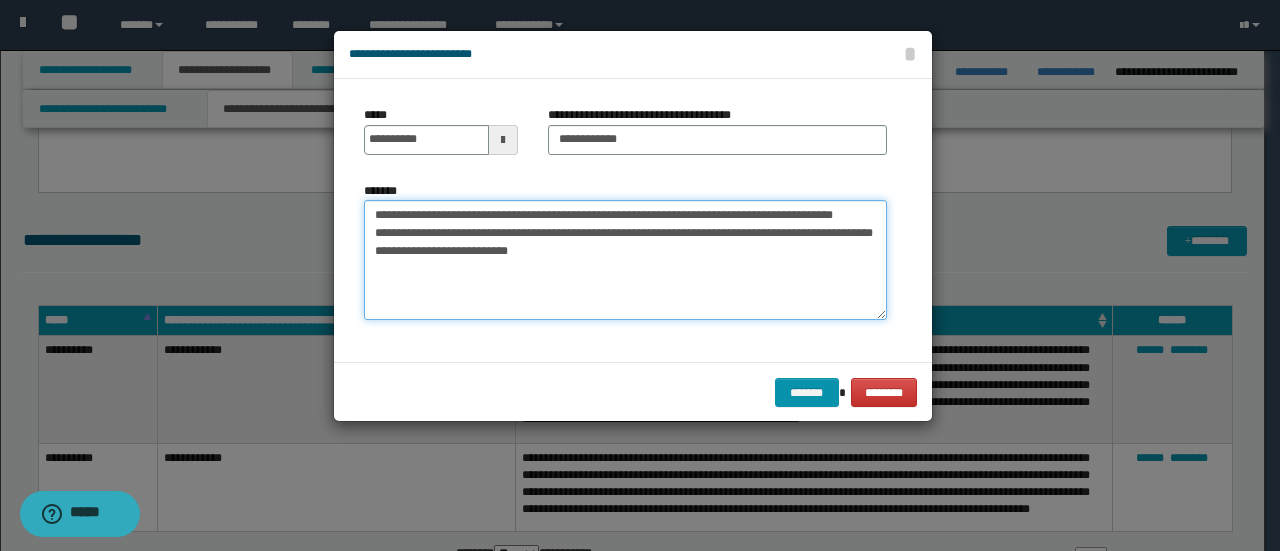 click on "**********" at bounding box center (625, 259) 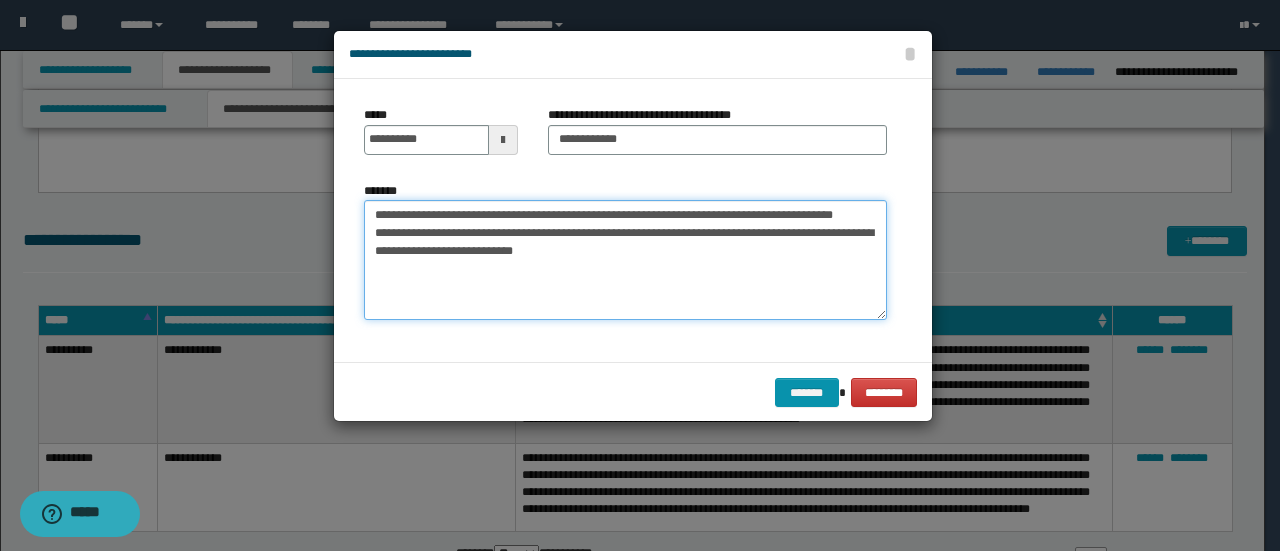 click on "**********" at bounding box center [625, 259] 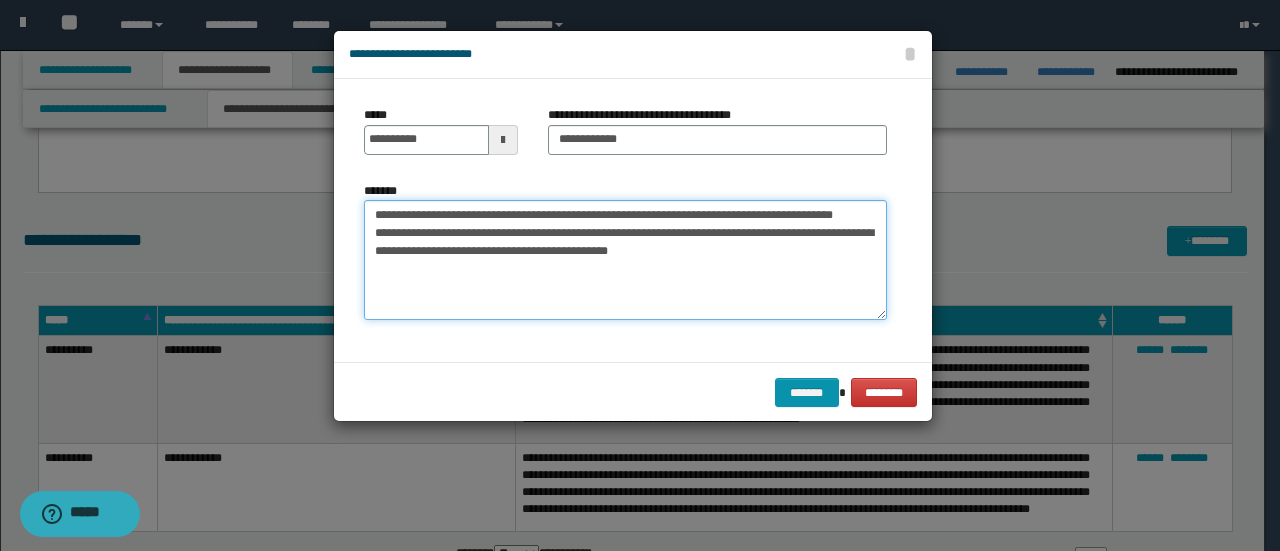 paste on "**********" 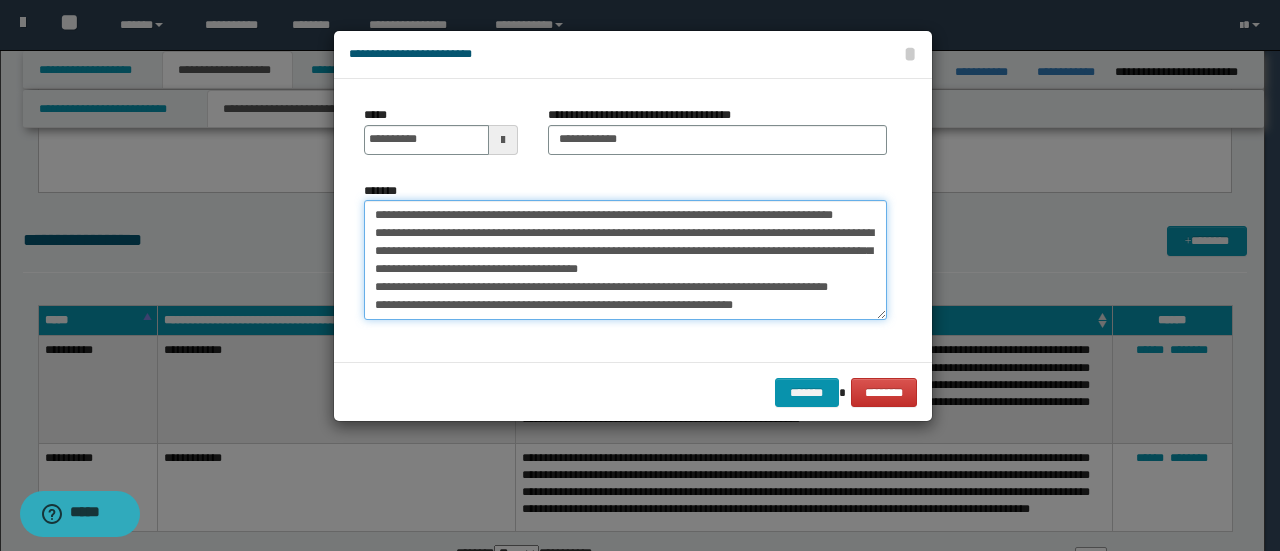 scroll, scrollTop: 30, scrollLeft: 0, axis: vertical 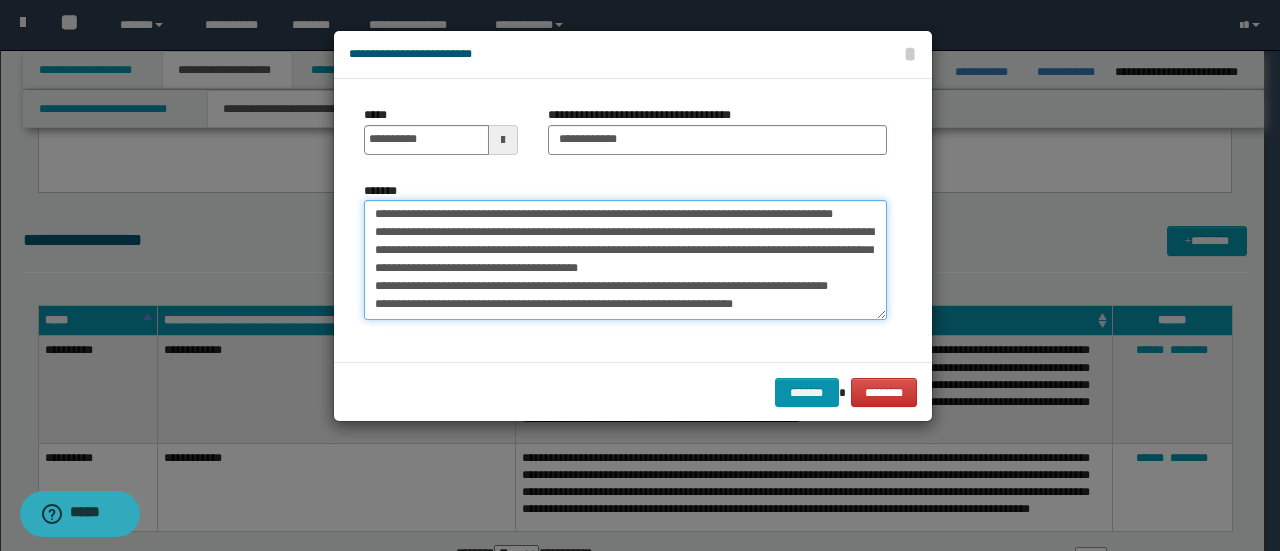 click on "**********" at bounding box center (625, 259) 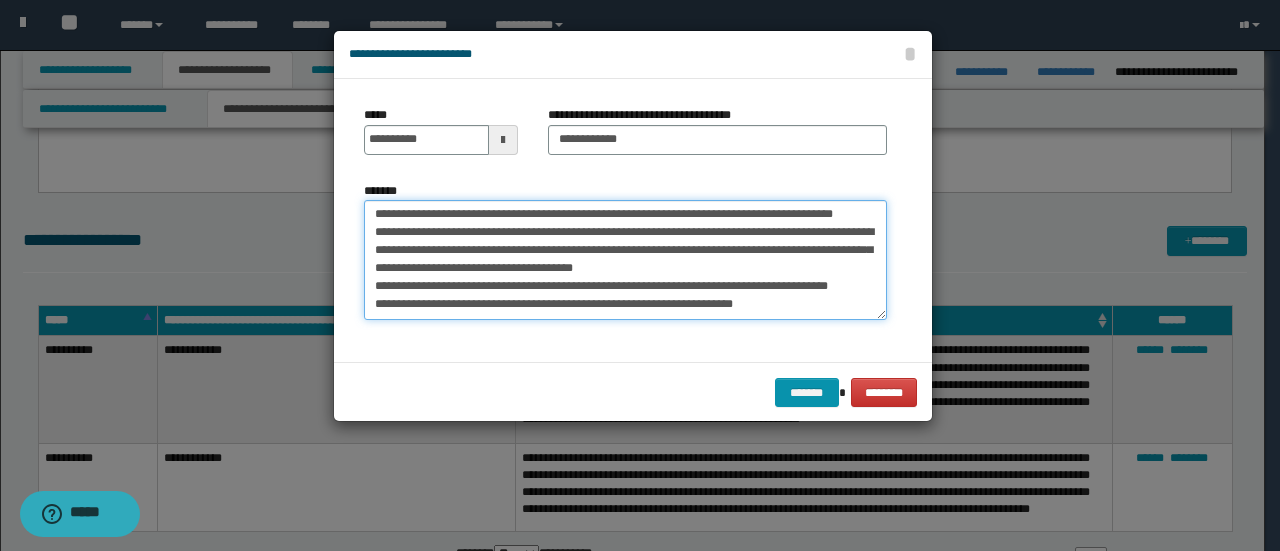 click on "**********" at bounding box center [625, 259] 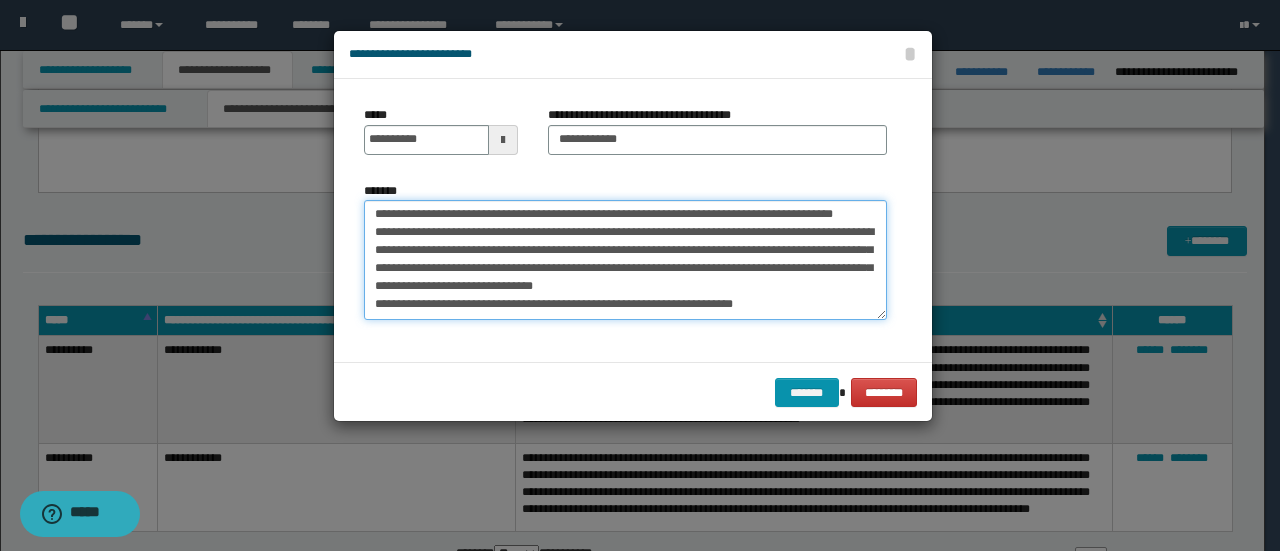 click on "**********" at bounding box center [625, 259] 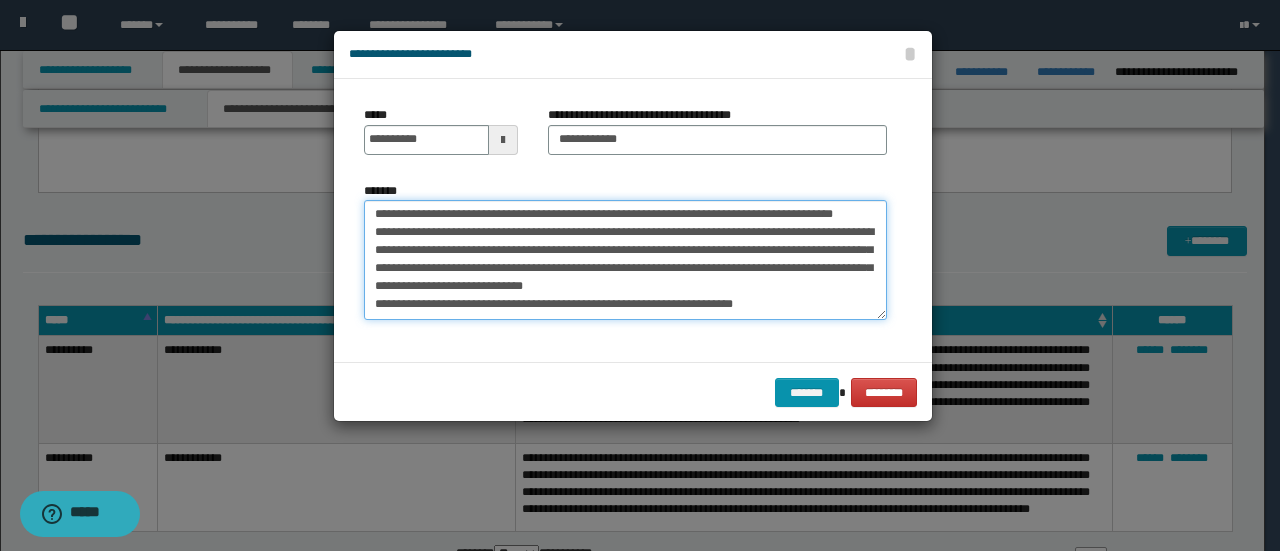 click on "**********" at bounding box center (625, 259) 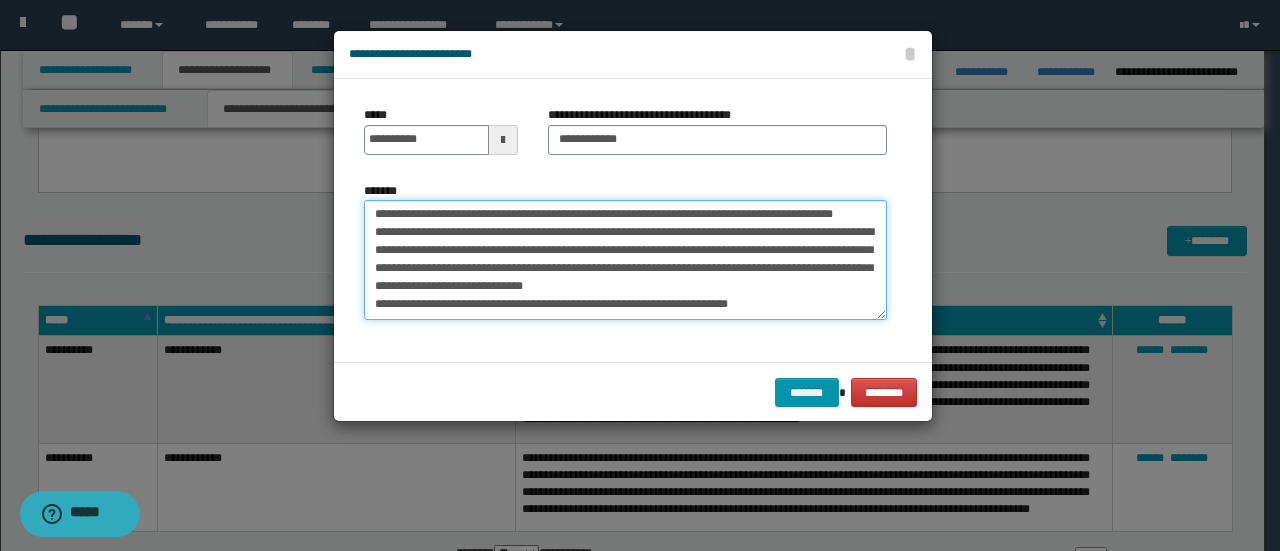 click on "**********" at bounding box center (625, 259) 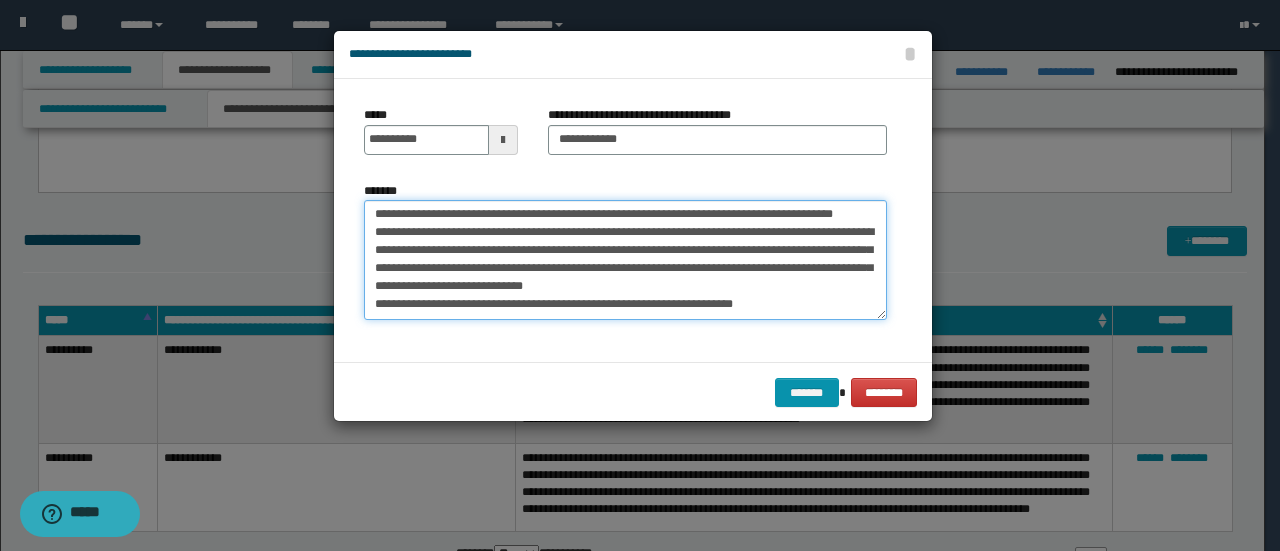 click on "**********" at bounding box center (625, 259) 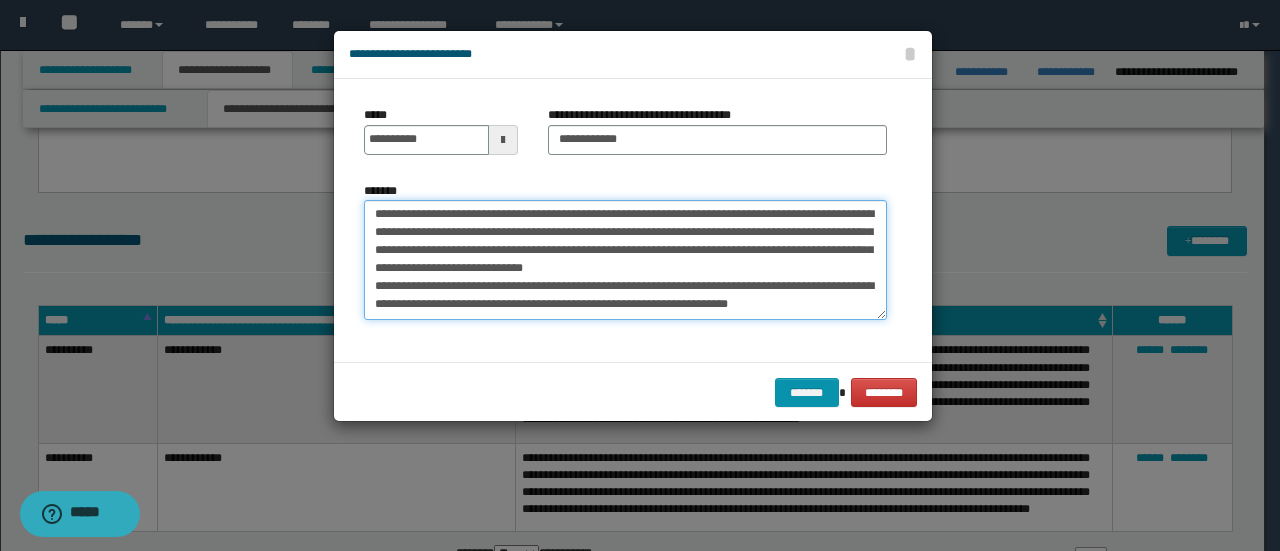 click on "**********" at bounding box center [625, 259] 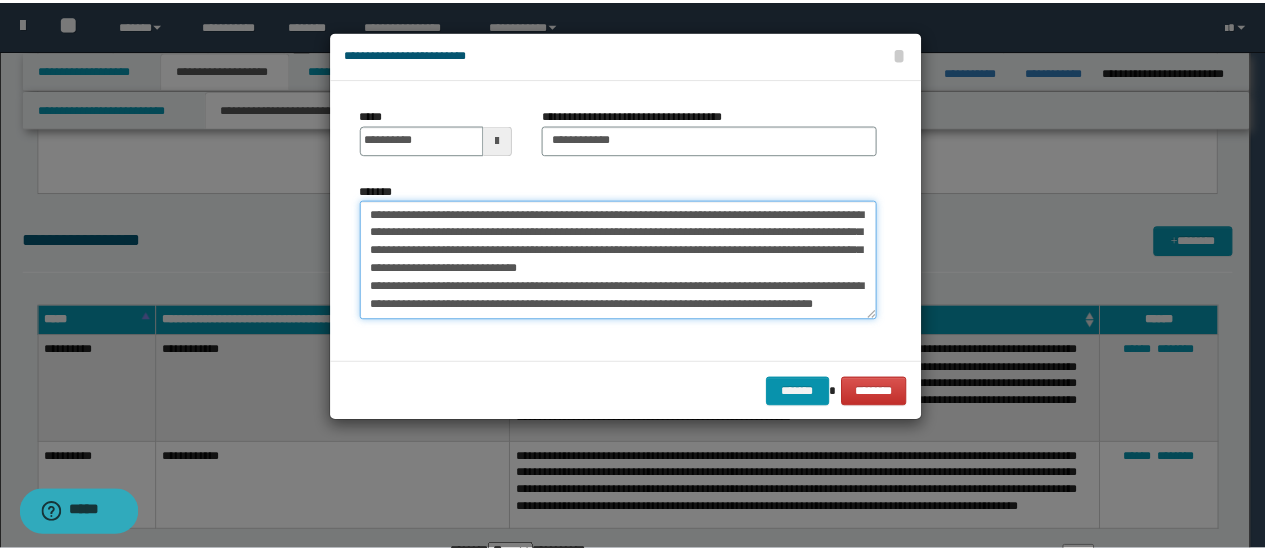 scroll, scrollTop: 48, scrollLeft: 0, axis: vertical 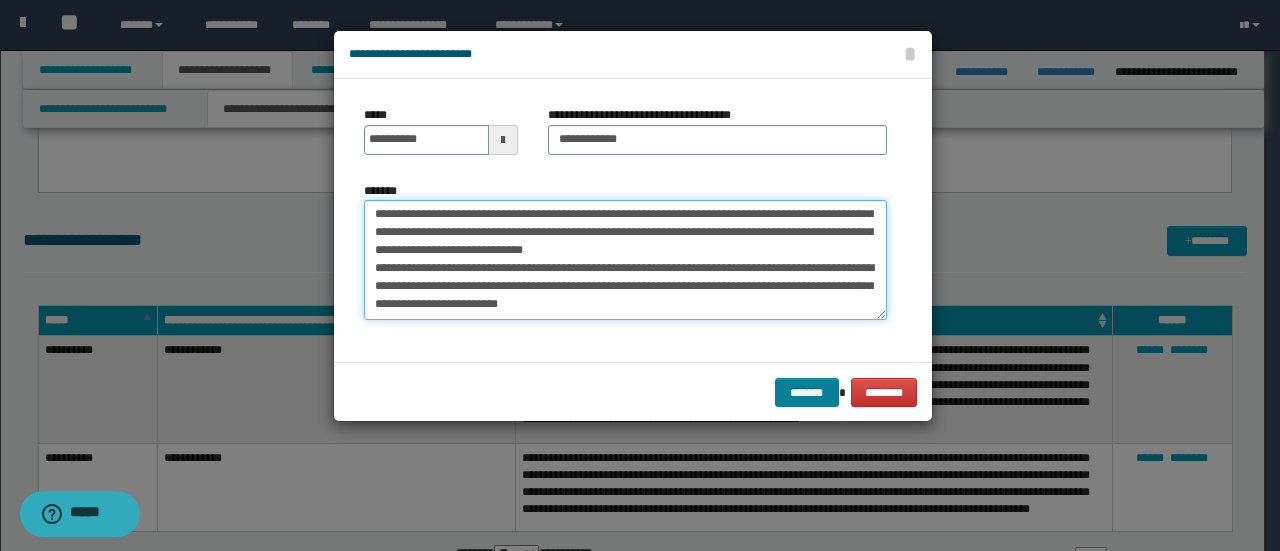 type on "**********" 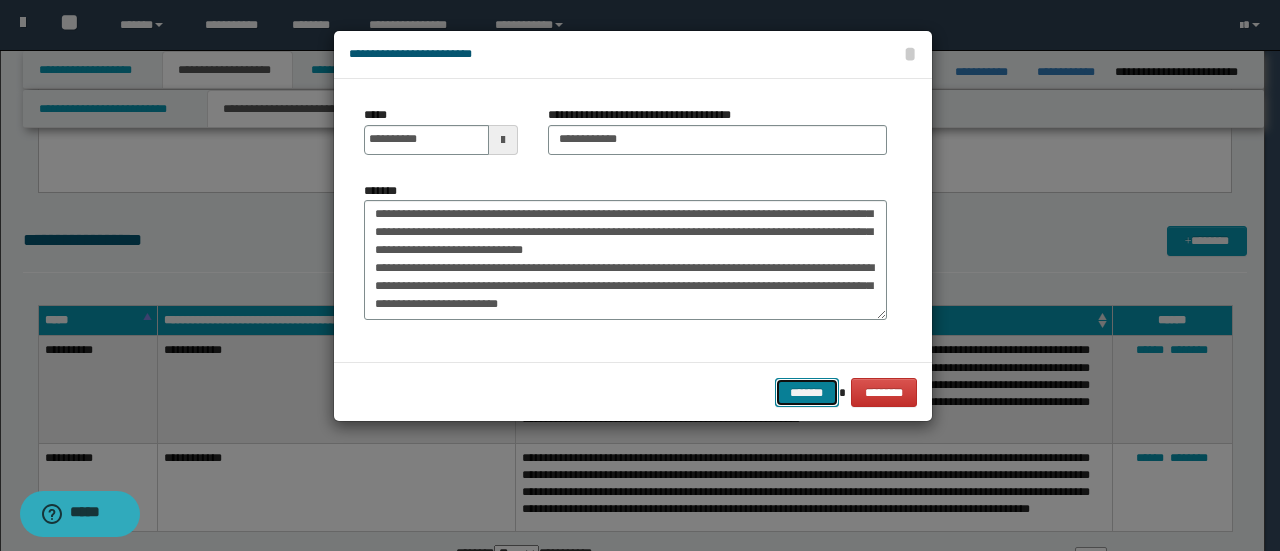 click on "*******" at bounding box center (807, 392) 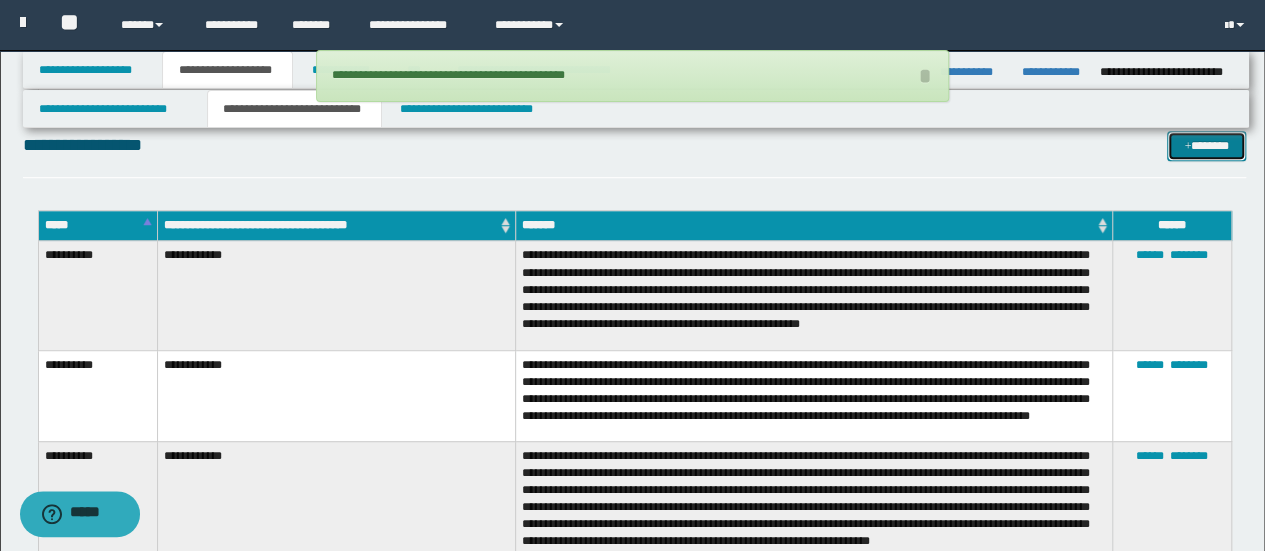 scroll, scrollTop: 600, scrollLeft: 0, axis: vertical 